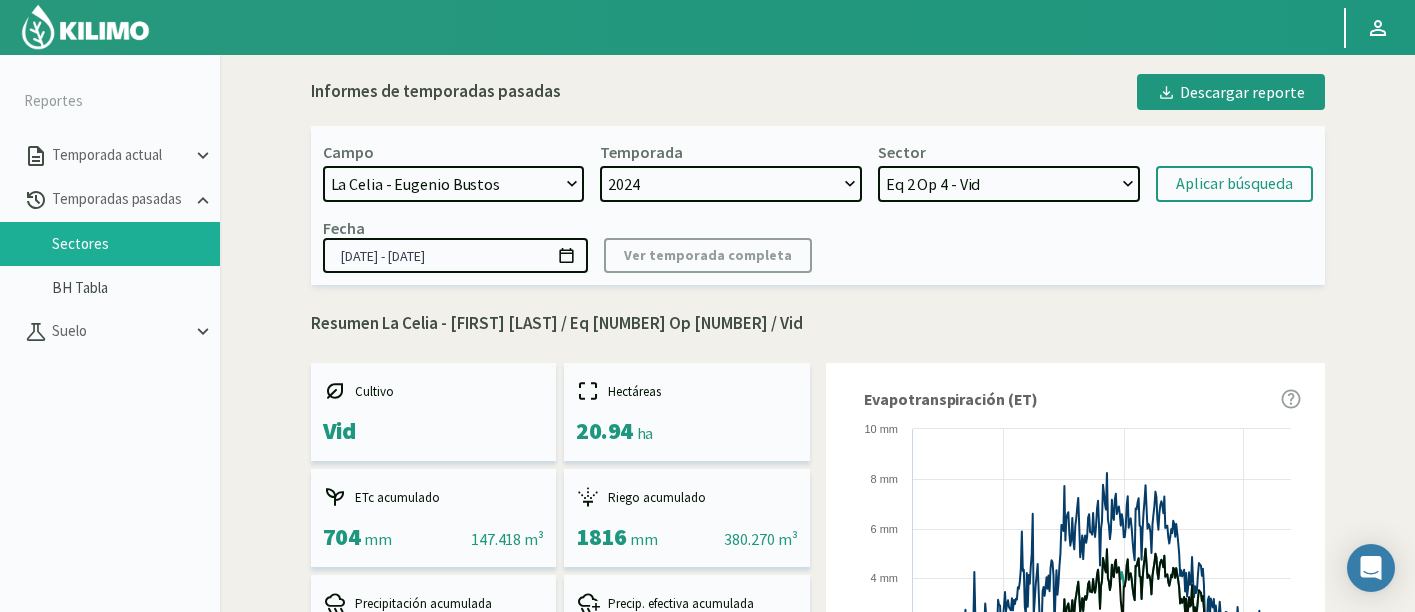 scroll, scrollTop: 0, scrollLeft: 0, axis: both 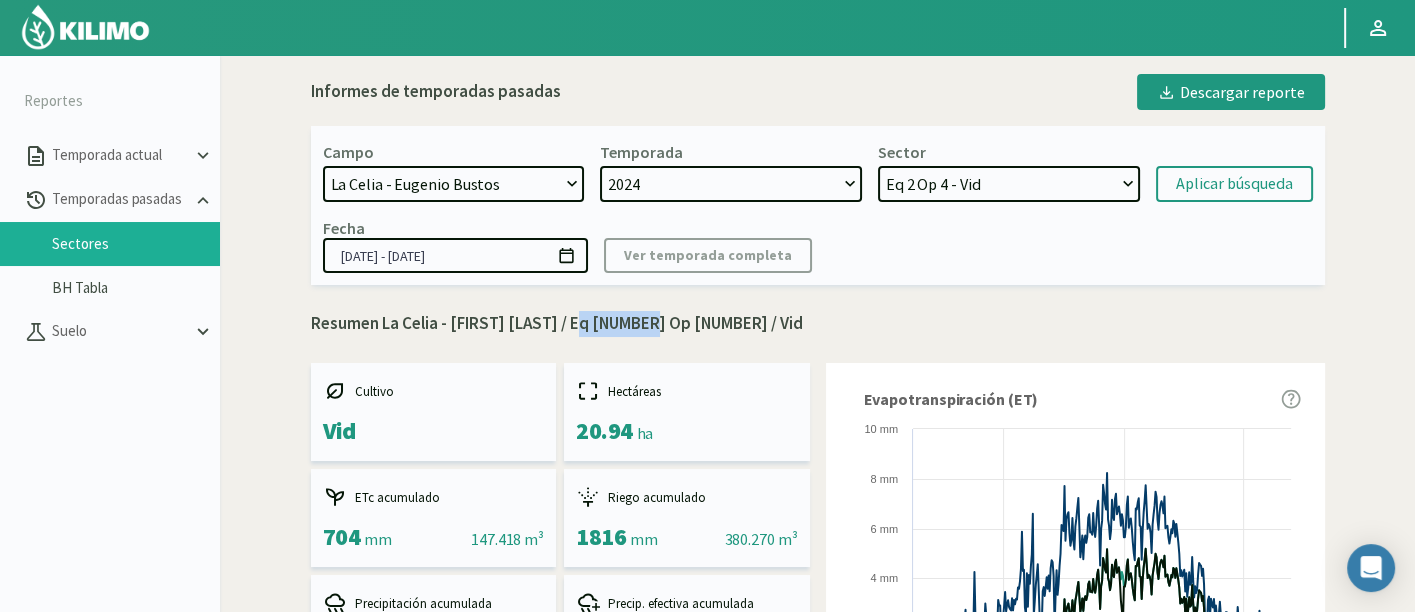 click on "Eq 4 Op 1 - Vid   Eq 4 Op 3 - Vid   Eq 2 Op 4 - Vid   Eq 1 Op 4 - Vid   Eq 1 Op 3 - Vid   Eq 4 Op 2 - Vid" at bounding box center [1009, 184] 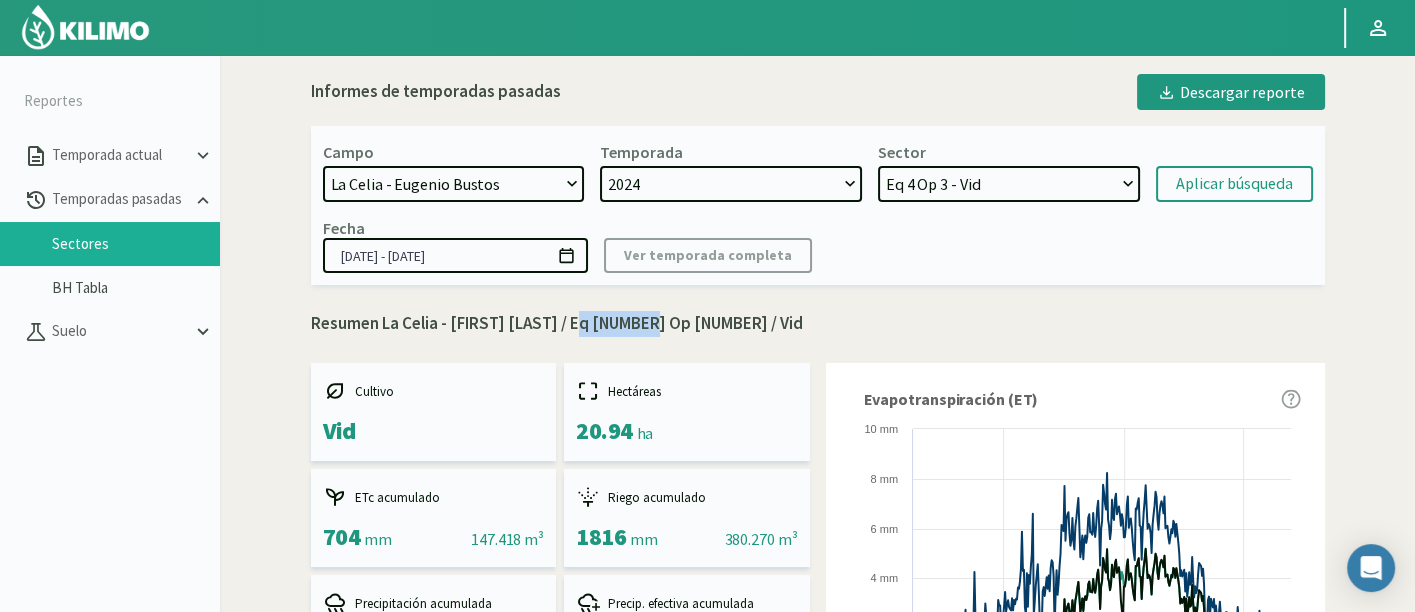click on "Eq 4 Op 1 - Vid   Eq 4 Op 3 - Vid   Eq 2 Op 4 - Vid   Eq 1 Op 4 - Vid   Eq 1 Op 3 - Vid   Eq 4 Op 2 - Vid" at bounding box center (1009, 184) 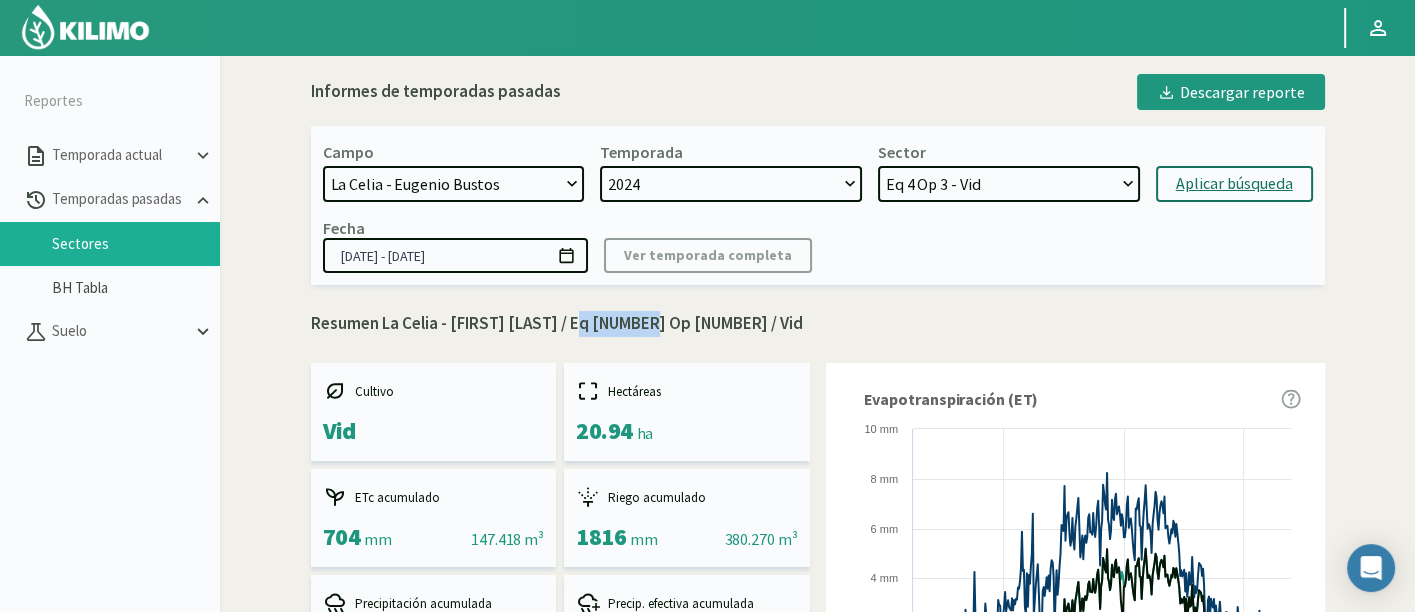 click on "Aplicar búsqueda" at bounding box center (1234, 184) 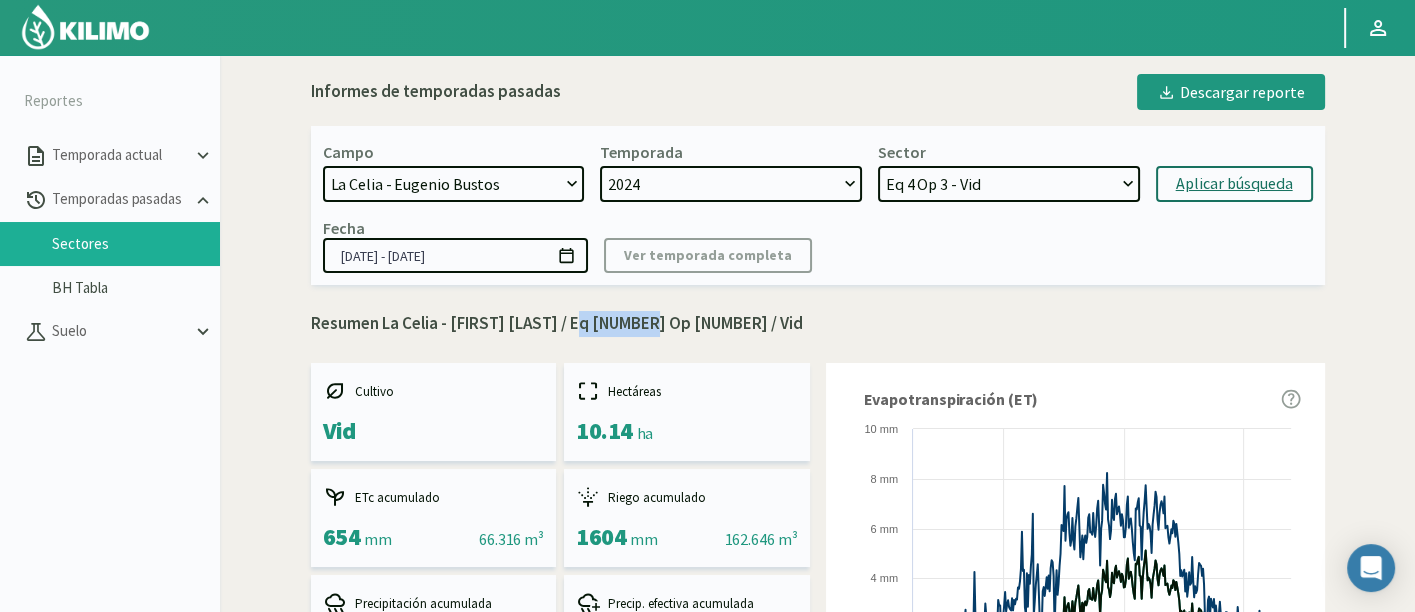 drag, startPoint x: 577, startPoint y: 320, endPoint x: 638, endPoint y: 319, distance: 61.008198 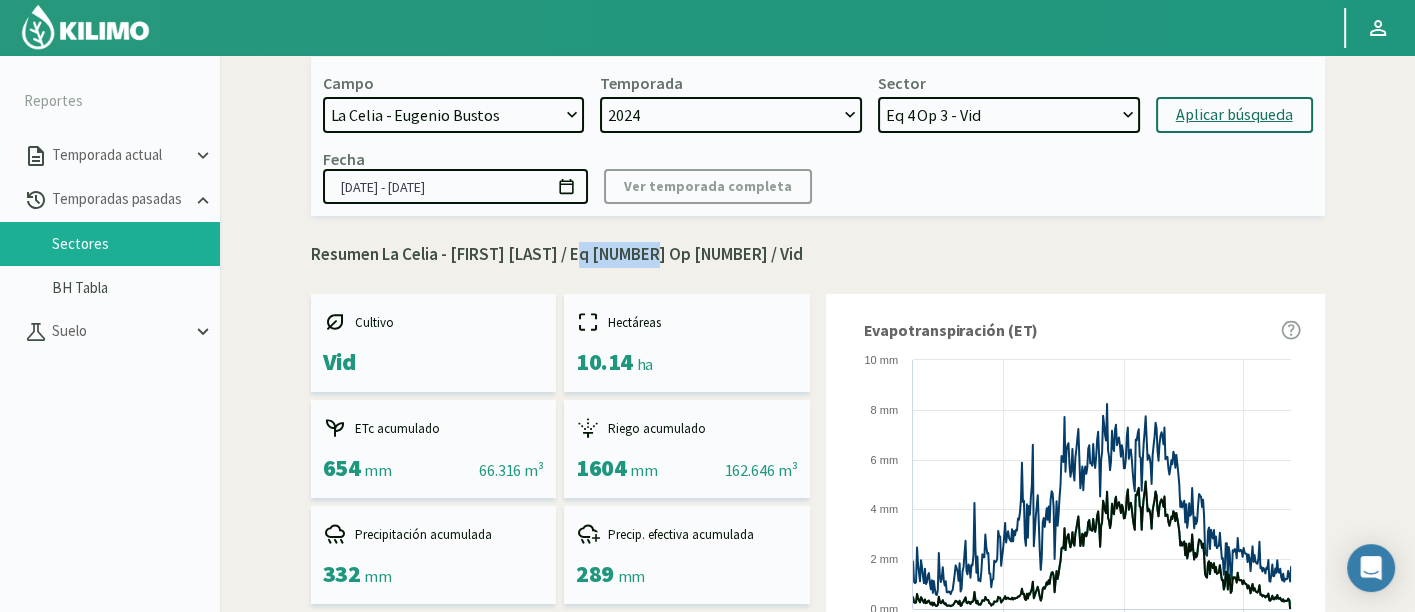 scroll, scrollTop: 0, scrollLeft: 0, axis: both 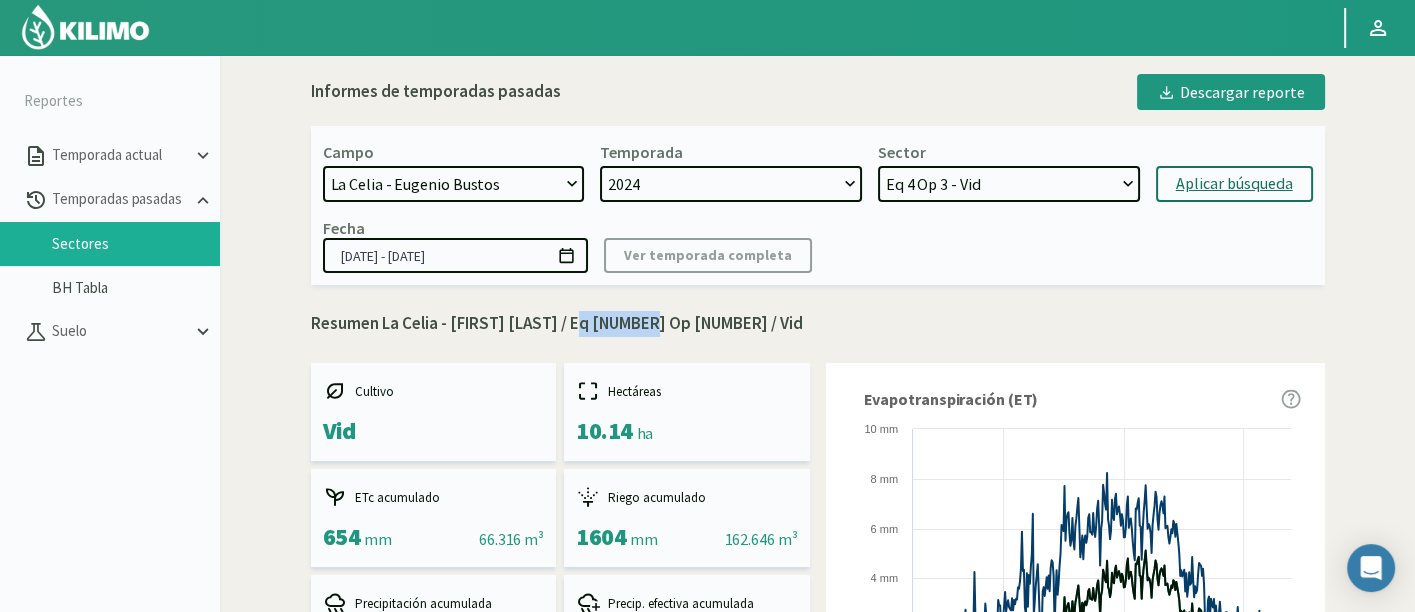 click on "Eq 4 Op 1 - Vid   Eq 4 Op 3 - Vid   Eq 2 Op 4 - Vid   Eq 1 Op 4 - Vid   Eq 1 Op 3 - Vid   Eq 4 Op 2 - Vid" at bounding box center [1009, 184] 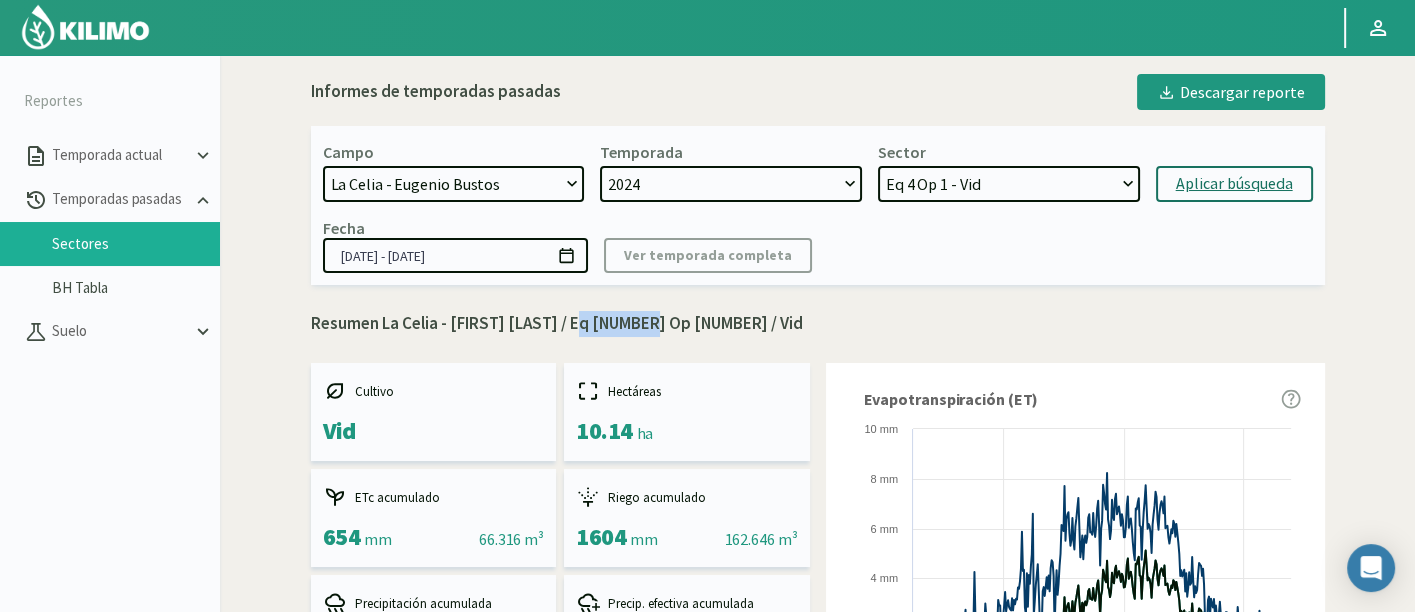 click on "Eq 4 Op 1 - Vid   Eq 4 Op 3 - Vid   Eq 2 Op 4 - Vid   Eq 1 Op 4 - Vid   Eq 1 Op 3 - Vid   Eq 4 Op 2 - Vid" at bounding box center [1009, 184] 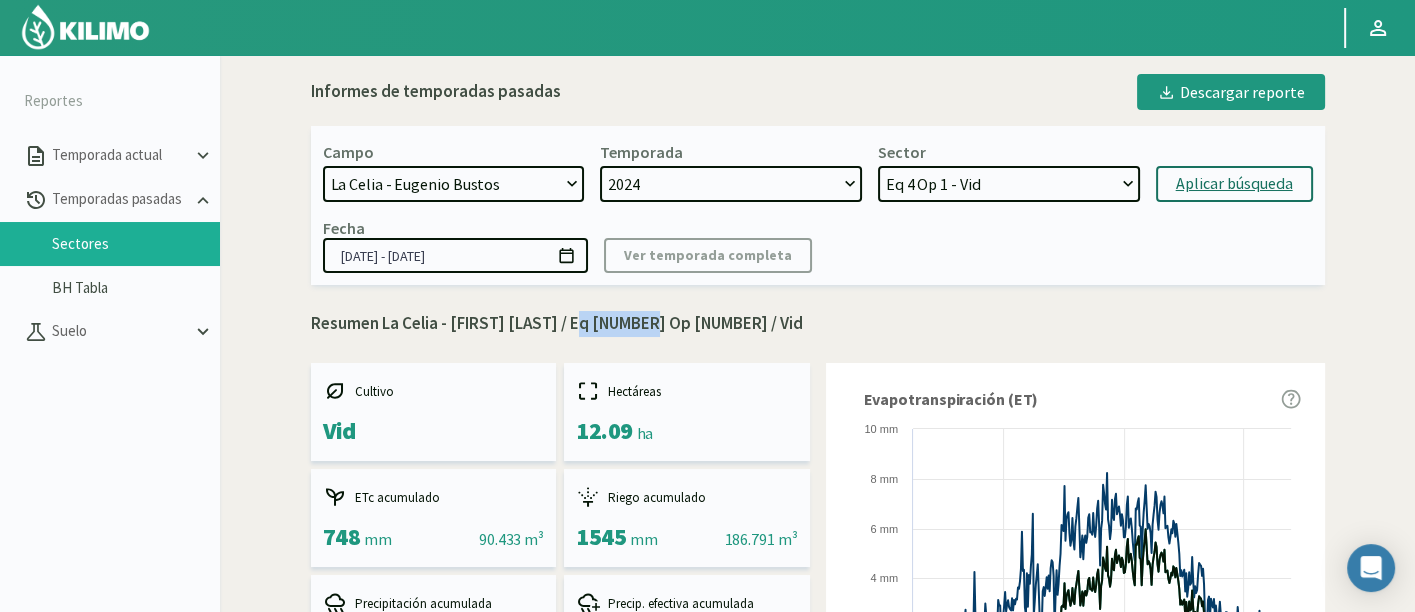 drag, startPoint x: 576, startPoint y: 313, endPoint x: 640, endPoint y: 319, distance: 64.28063 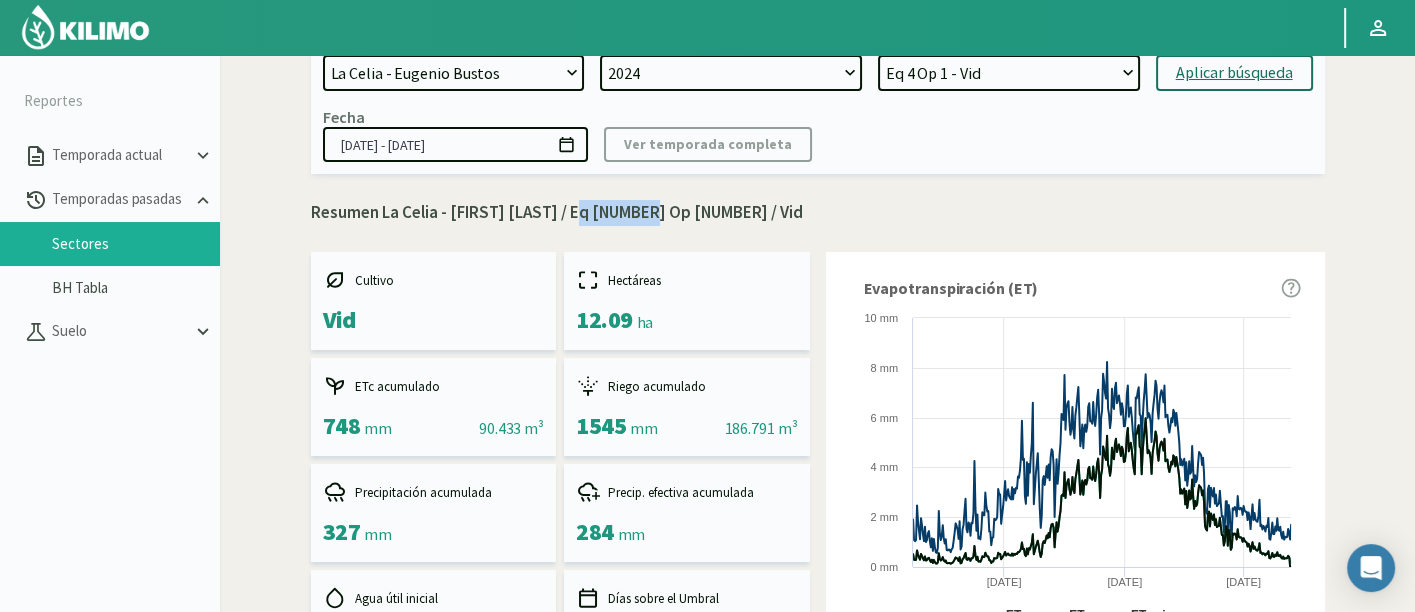 scroll, scrollTop: 0, scrollLeft: 0, axis: both 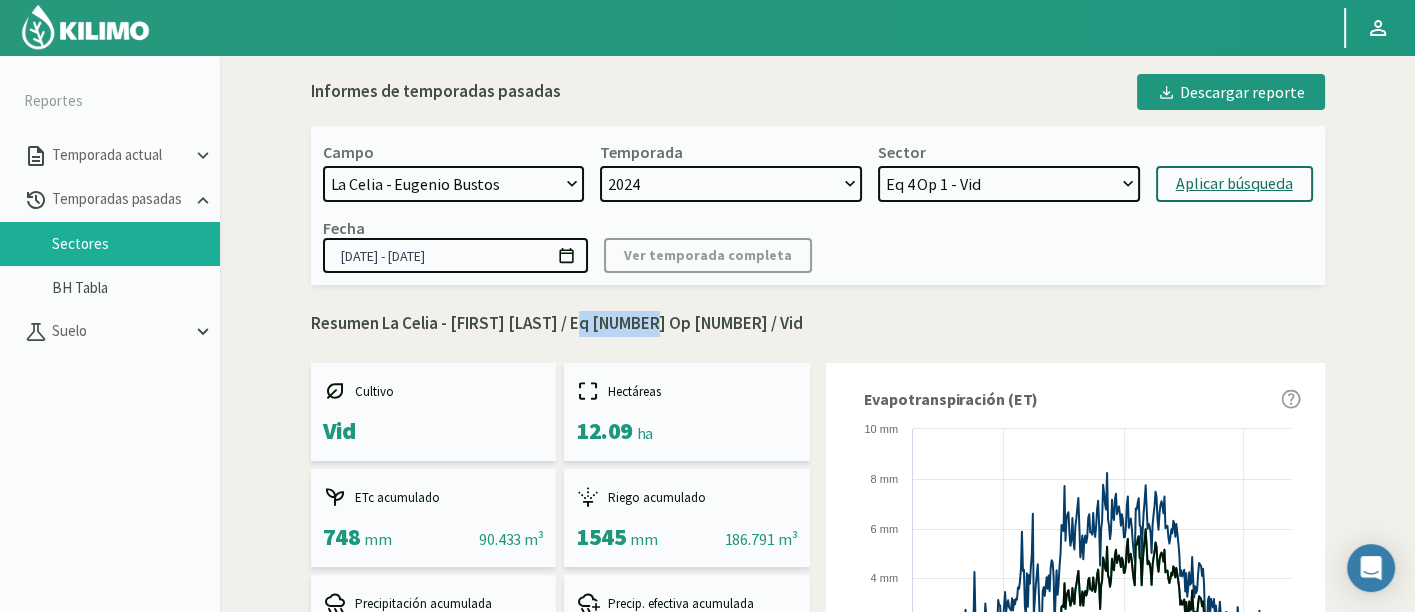 click on "Eq 4 Op 1 - Vid   Eq 4 Op 3 - Vid   Eq 2 Op 4 - Vid   Eq 1 Op 4 - Vid   Eq 1 Op 3 - Vid   Eq 4 Op 2 - Vid" at bounding box center (1009, 184) 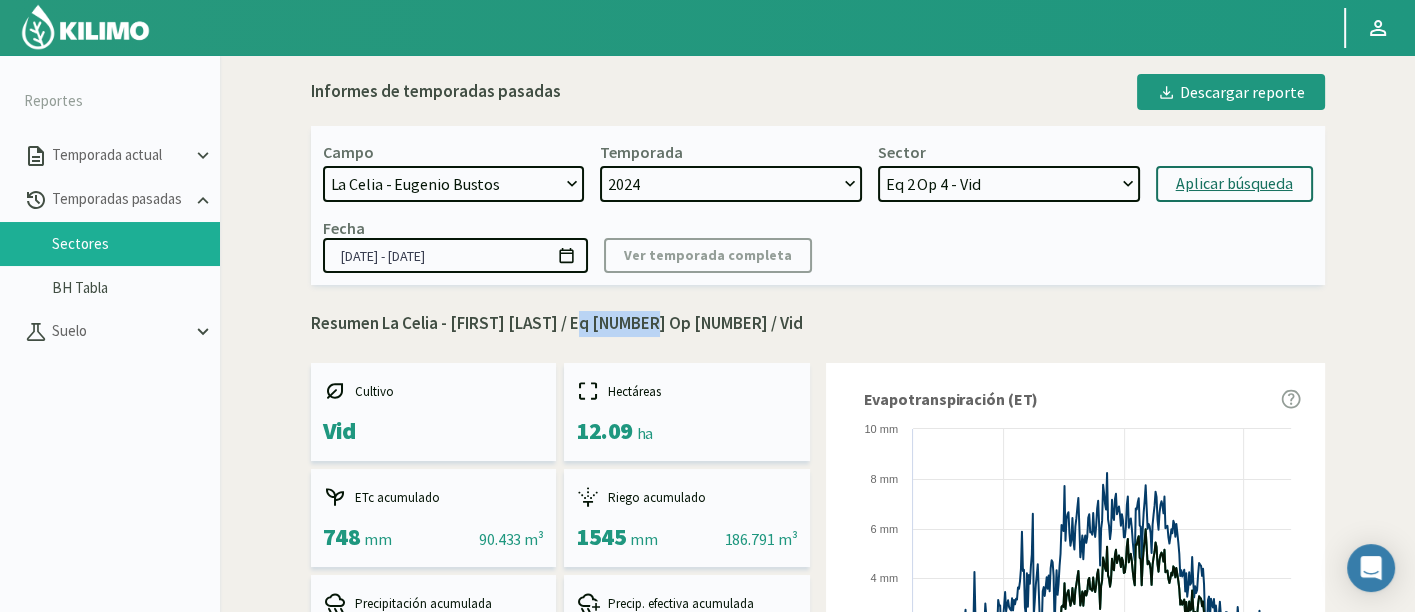 click on "Eq 4 Op 1 - Vid   Eq 4 Op 3 - Vid   Eq 2 Op 4 - Vid   Eq 1 Op 4 - Vid   Eq 1 Op 3 - Vid   Eq 4 Op 2 - Vid" at bounding box center [1009, 184] 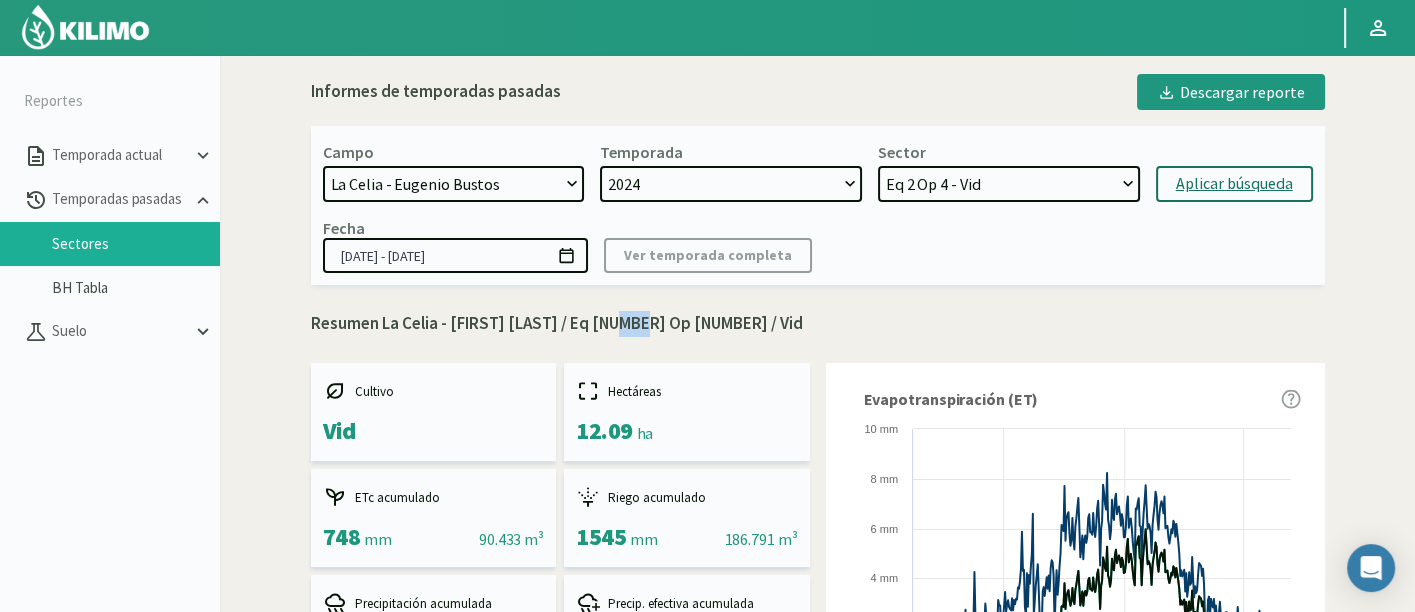 click on "Resumen La Celia - [FIRST] [LAST] / Eq [NUMBER] Op [NUMBER] / Vid" at bounding box center [818, 324] 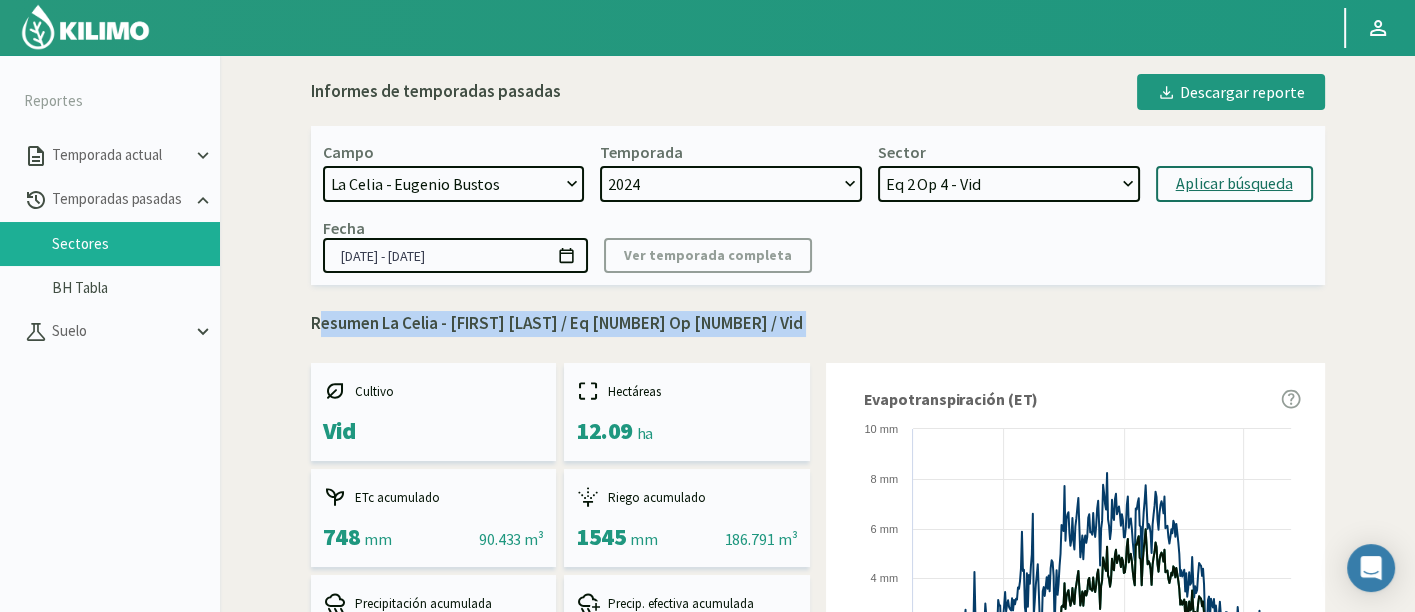 click on "Resumen La Celia - [FIRST] [LAST] / Eq [NUMBER] Op [NUMBER] / Vid" at bounding box center (818, 324) 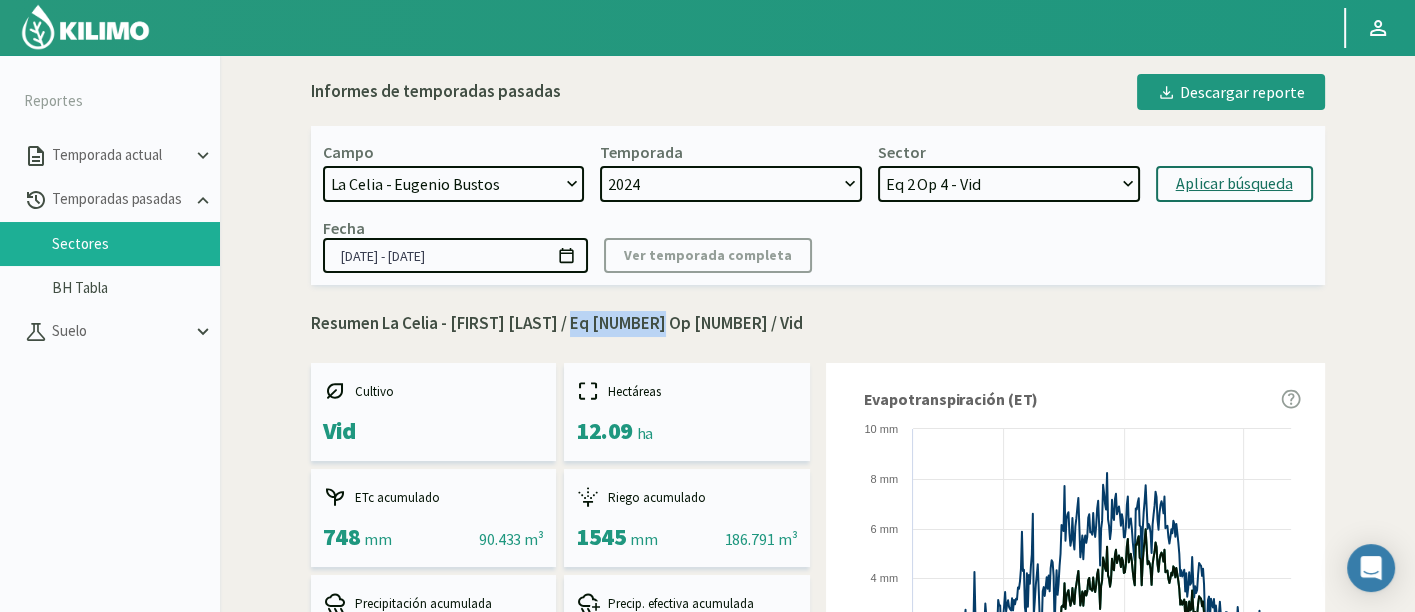 drag, startPoint x: 645, startPoint y: 323, endPoint x: 569, endPoint y: 321, distance: 76.02631 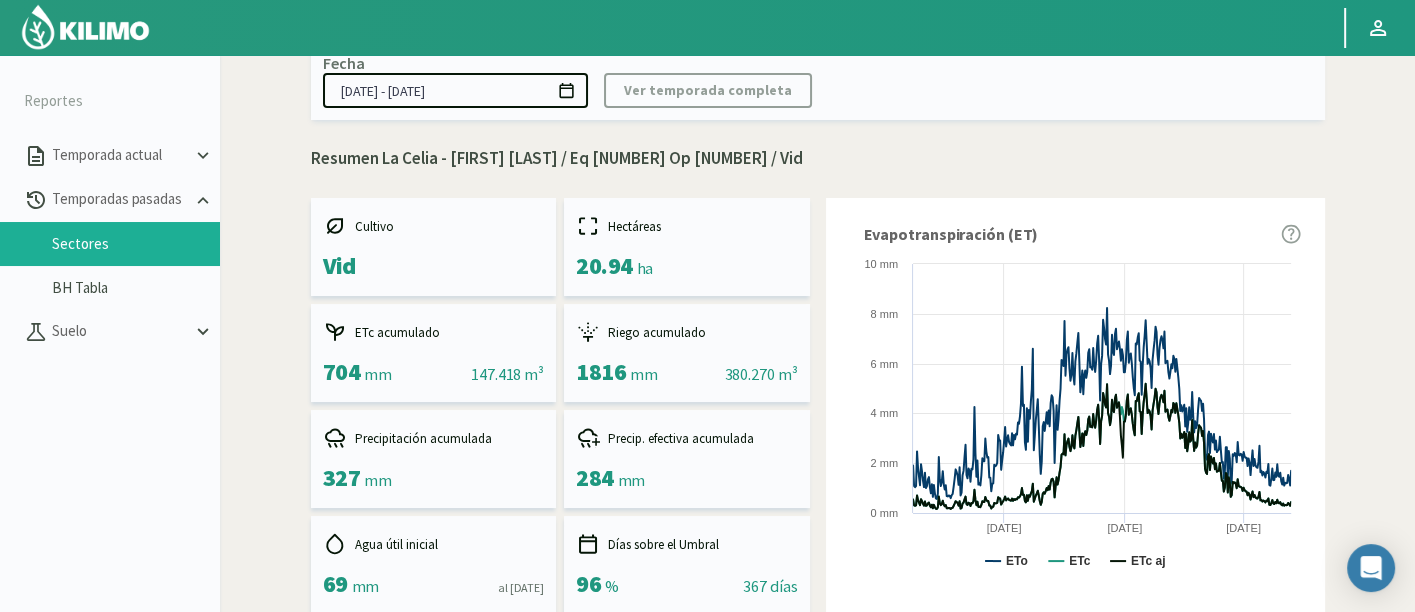 scroll, scrollTop: 0, scrollLeft: 0, axis: both 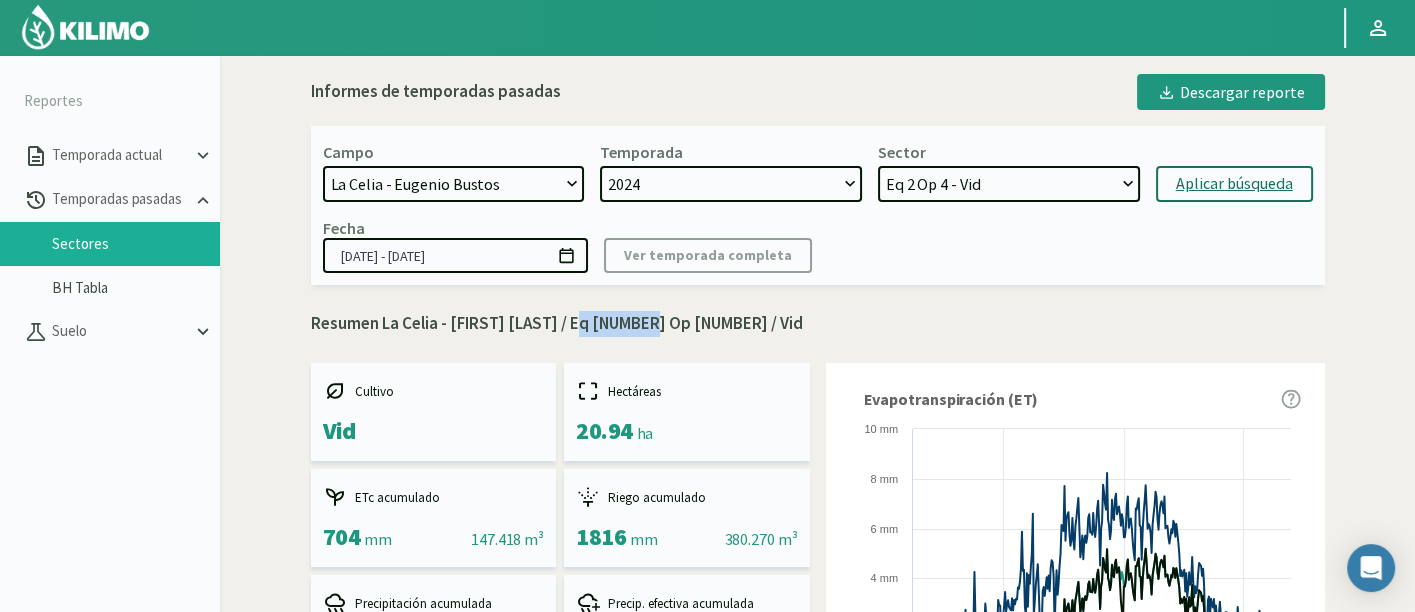 drag, startPoint x: 578, startPoint y: 321, endPoint x: 641, endPoint y: 324, distance: 63.07139 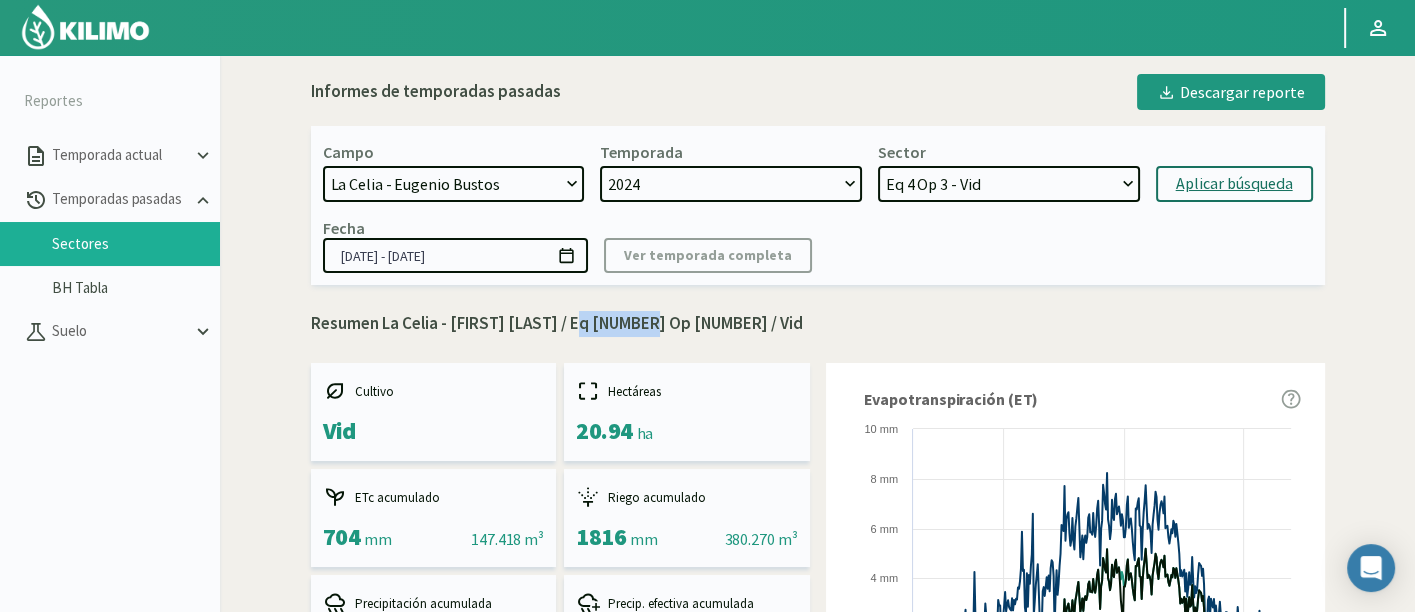 click on "Eq 4 Op 1 - Vid   Eq 4 Op 3 - Vid   Eq 2 Op 4 - Vid   Eq 1 Op 4 - Vid   Eq 1 Op 3 - Vid   Eq 4 Op 2 - Vid" at bounding box center [1009, 184] 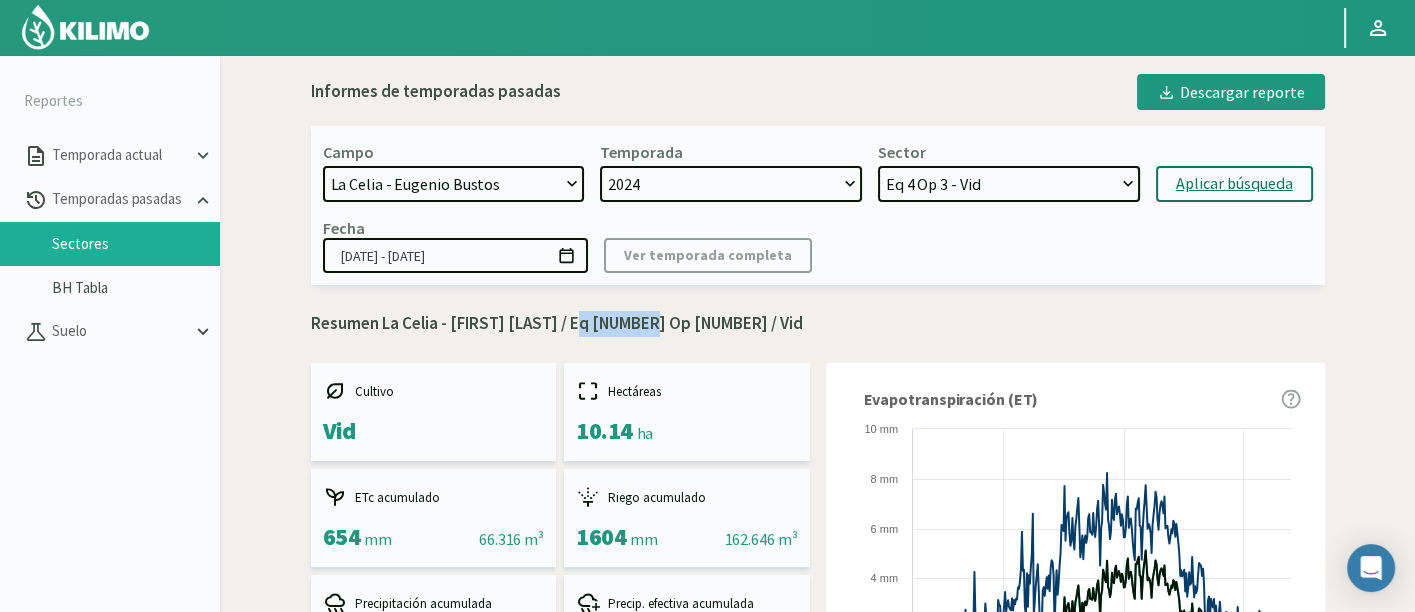 drag, startPoint x: 575, startPoint y: 323, endPoint x: 640, endPoint y: 322, distance: 65.00769 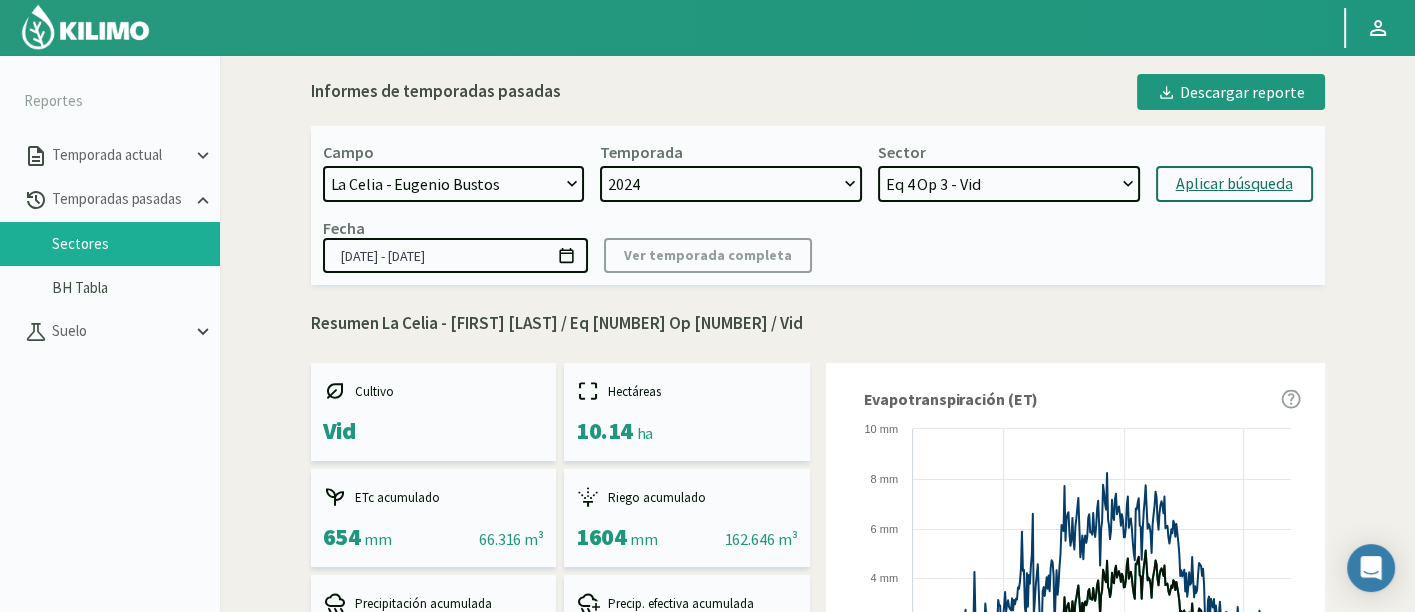 click on "Resumen La Celia - [FIRST] [LAST] / Eq [NUMBER] Op [NUMBER] / Vid" at bounding box center (818, 324) 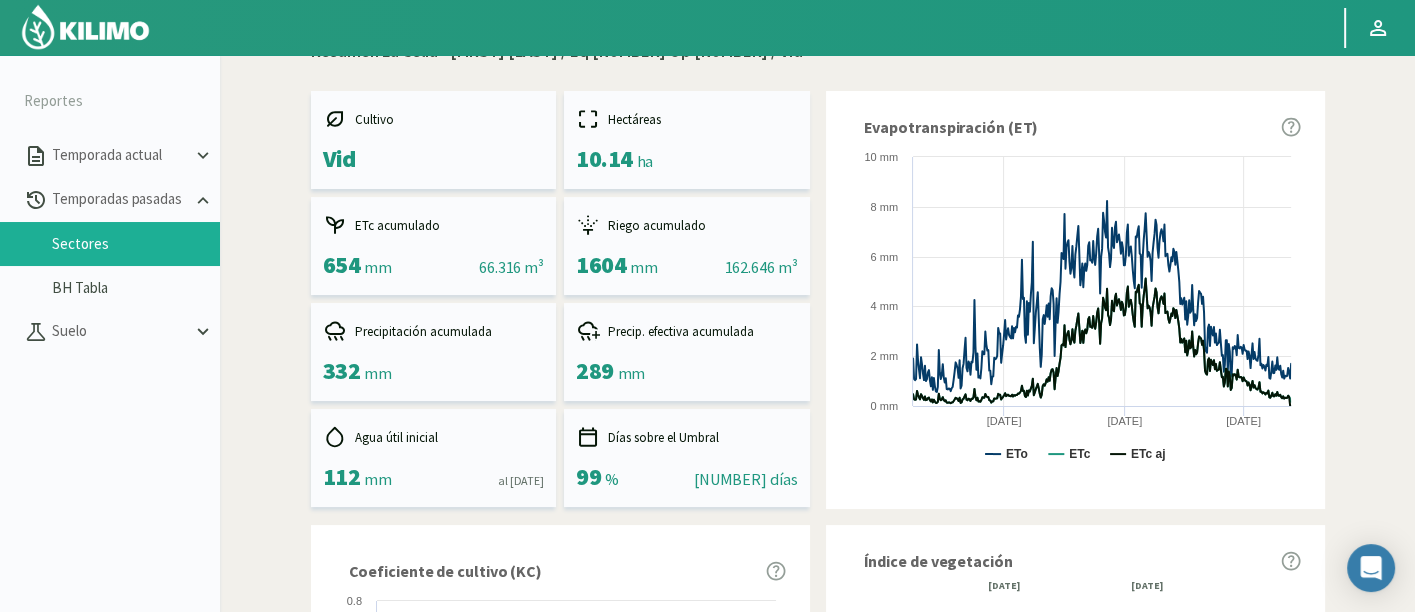 scroll, scrollTop: 0, scrollLeft: 0, axis: both 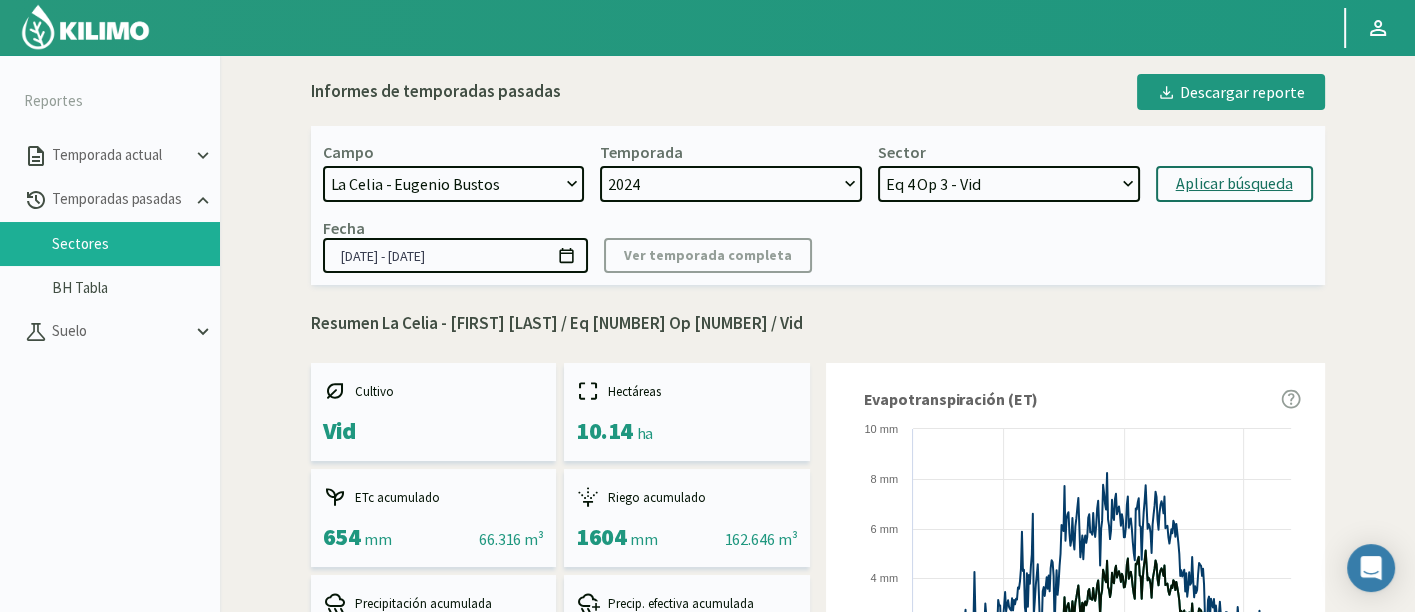 click on "Eq 4 Op 1 - Vid   Eq 4 Op 3 - Vid   Eq 2 Op 4 - Vid   Eq 1 Op 4 - Vid   Eq 1 Op 3 - Vid   Eq 4 Op 2 - Vid" at bounding box center [1009, 184] 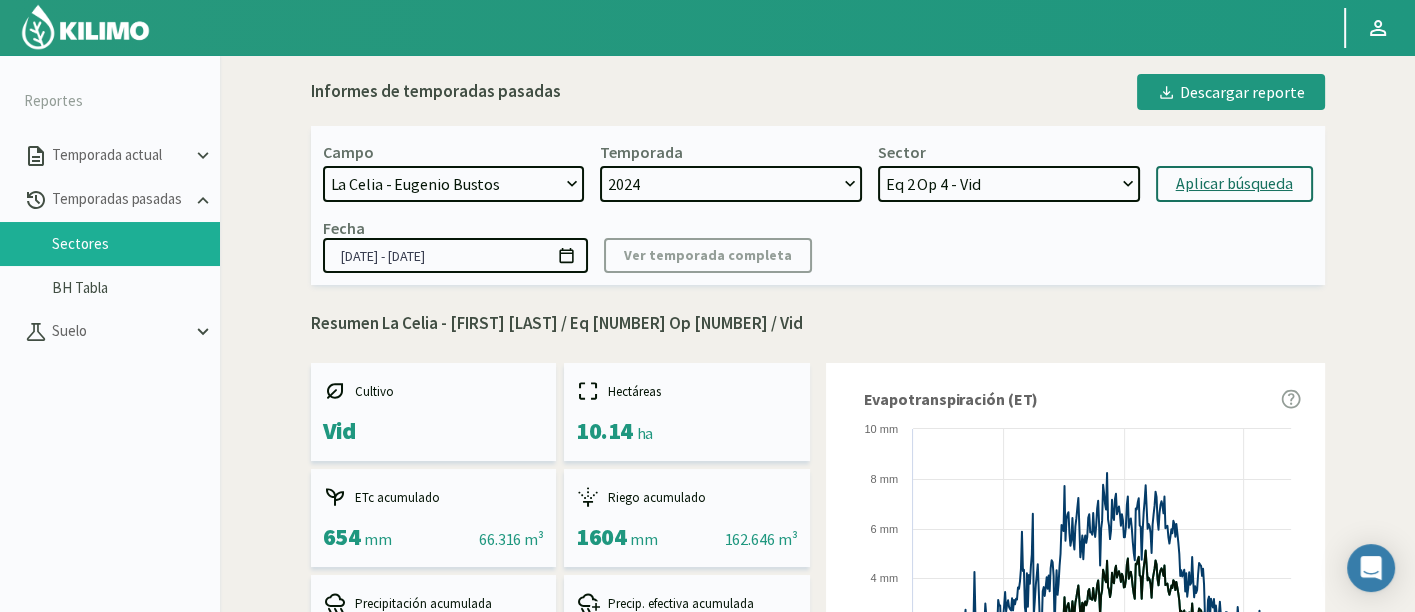 click on "Eq 4 Op 1 - Vid   Eq 4 Op 3 - Vid   Eq 2 Op 4 - Vid   Eq 1 Op 4 - Vid   Eq 1 Op 3 - Vid   Eq 4 Op 2 - Vid" at bounding box center [1009, 184] 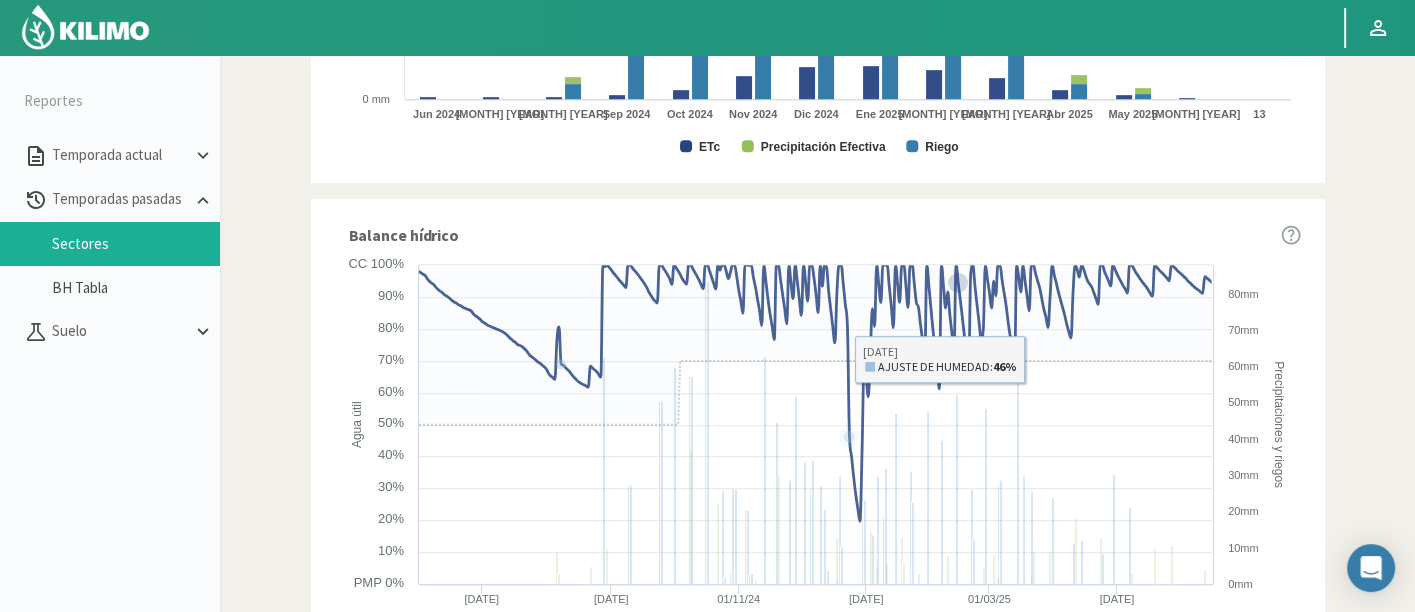 scroll, scrollTop: 1222, scrollLeft: 0, axis: vertical 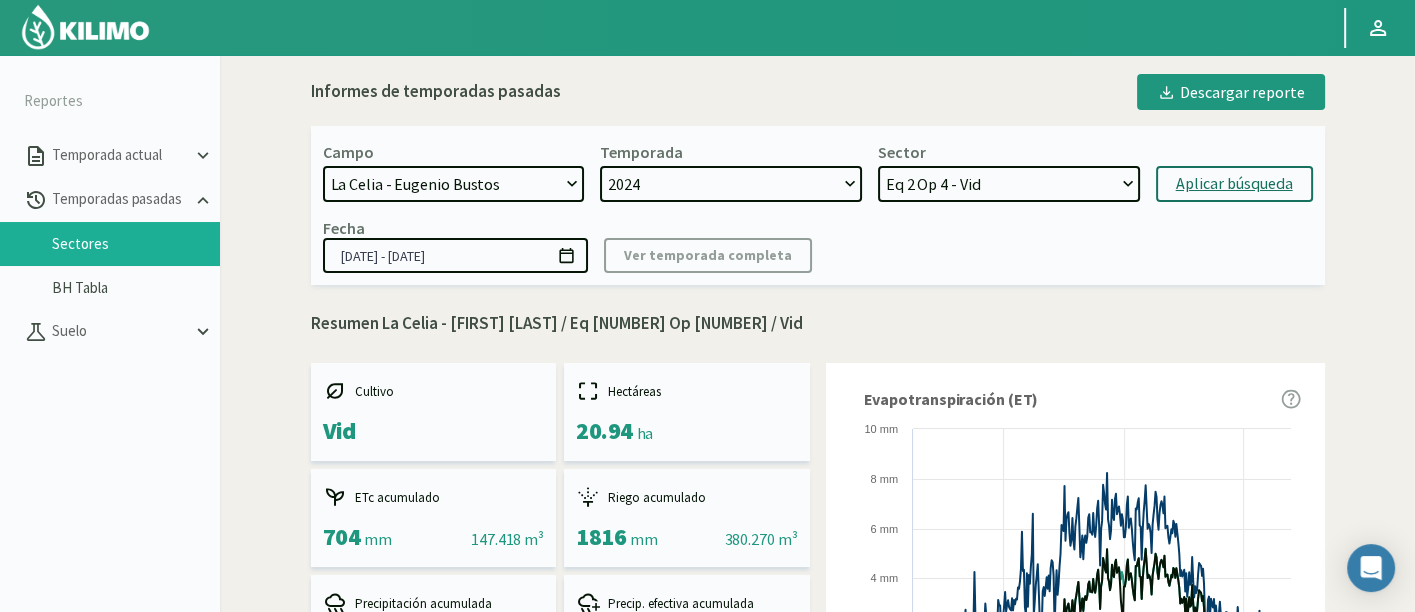 click on "[DATE] [COMPANY] - Ag. [FIRST] [LAST] [COMPANY] - Ag. [LOCATION] [COMPANY] - Ag. [FIRST] [LAST] [COMPANY] - Ag. [FIRST] [LAST] ([NUMBER] cm) [COMPANY] - Ag. [FIRST] [LAST] [COMPANY]- Ag. [FIRST] [LAST]- [LOCATION] [COMPANY]- Ag. [FIRST] [LAST]- [LOCATION] [COMPANY] - Ag. [FIRST] [LAST] - [LOCATION] [COMPANY] - Ag. [FIRST] [LAST] - [LOCATION] [COMPANY]- Ag. [FIRST] [LAST]- [LOCATION] [COMPANY] - Agrícola [COMPANY] [COMPANY] - Agrícola [FIRST] [LAST] [COMPANY] - Agrícola [LOCATION] [COMPANY] - Agrícola [LOCATION] [COMPANY] - Agrícola [FIRST] [LAST] [COMPANY] - AgroAndina - [LOCATION] [COMPANY] - AgroAndina - [LOCATION] [COMPANY] - AgroWorld [COMPANY] - Ag. [LOCATION] - [NUMBER] [NAME] [COMPANY] - Ag. [LOCATION] - [LOCATION] [COMPANY] - Ag. [LOCATION] - [LOCATION] [COMPANY] - Ag. Sucesión [FIRST] [COMPANY] - [FIRST] [LAST] [COMPANY] - [LOCATION]" at bounding box center [454, 184] 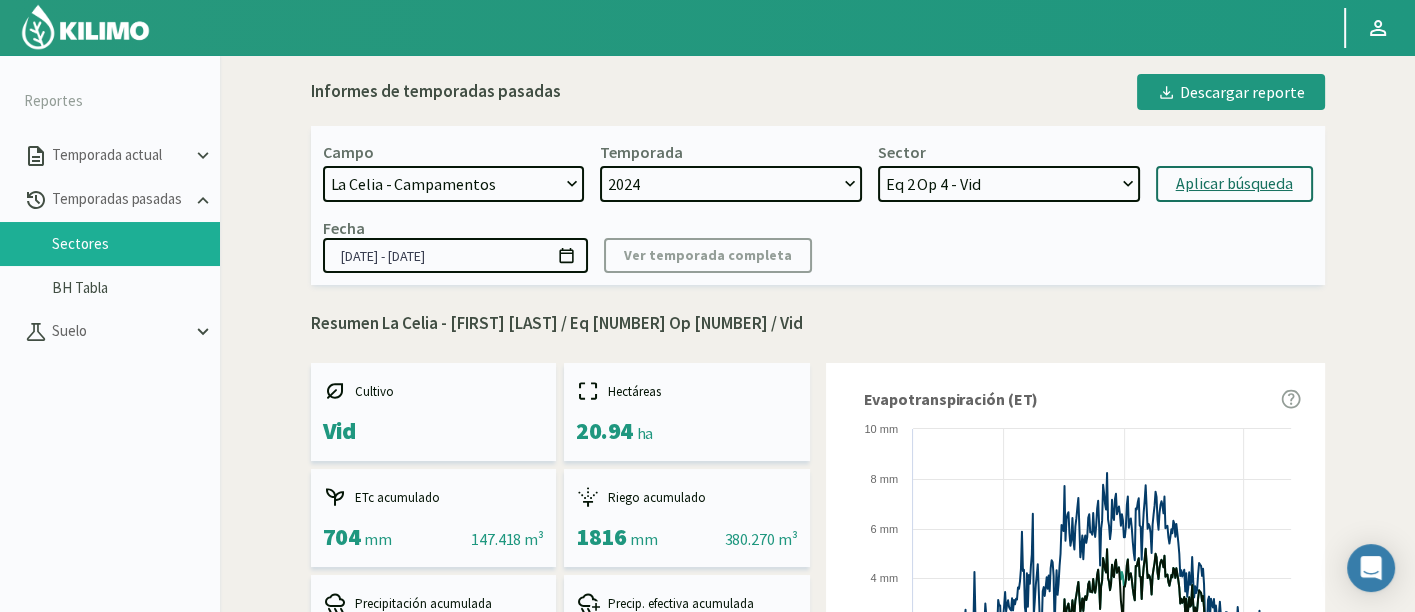 click on "[DATE] [COMPANY] - Ag. [FIRST] [LAST] [COMPANY] - Ag. [LOCATION] [COMPANY] - Ag. [FIRST] [LAST] [COMPANY] - Ag. [FIRST] [LAST] ([NUMBER] cm) [COMPANY] - Ag. [FIRST] [LAST] [COMPANY]- Ag. [FIRST] [LAST]- [LOCATION] [COMPANY]- Ag. [FIRST] [LAST]- [LOCATION] [COMPANY] - Ag. [FIRST] [LAST] - [LOCATION] [COMPANY] - Ag. [FIRST] [LAST] - [LOCATION] [COMPANY]- Ag. [FIRST] [LAST]- [LOCATION] [COMPANY] - Agrícola [COMPANY] [COMPANY] - Agrícola [FIRST] [LAST] [COMPANY] - Agrícola [LOCATION] [COMPANY] - Agrícola [LOCATION] [COMPANY] - Agrícola [FIRST] [LAST] [COMPANY] - AgroAndina - [LOCATION] [COMPANY] - AgroAndina - [LOCATION] [COMPANY] - AgroWorld [COMPANY] - Ag. [LOCATION] - [NUMBER] [NAME] [COMPANY] - Ag. [LOCATION] - [LOCATION] [COMPANY] - Ag. [LOCATION] - [LOCATION] [COMPANY] - Ag. Sucesión [FIRST] [COMPANY] - [FIRST] [LAST] [COMPANY] - [LOCATION]" at bounding box center (454, 184) 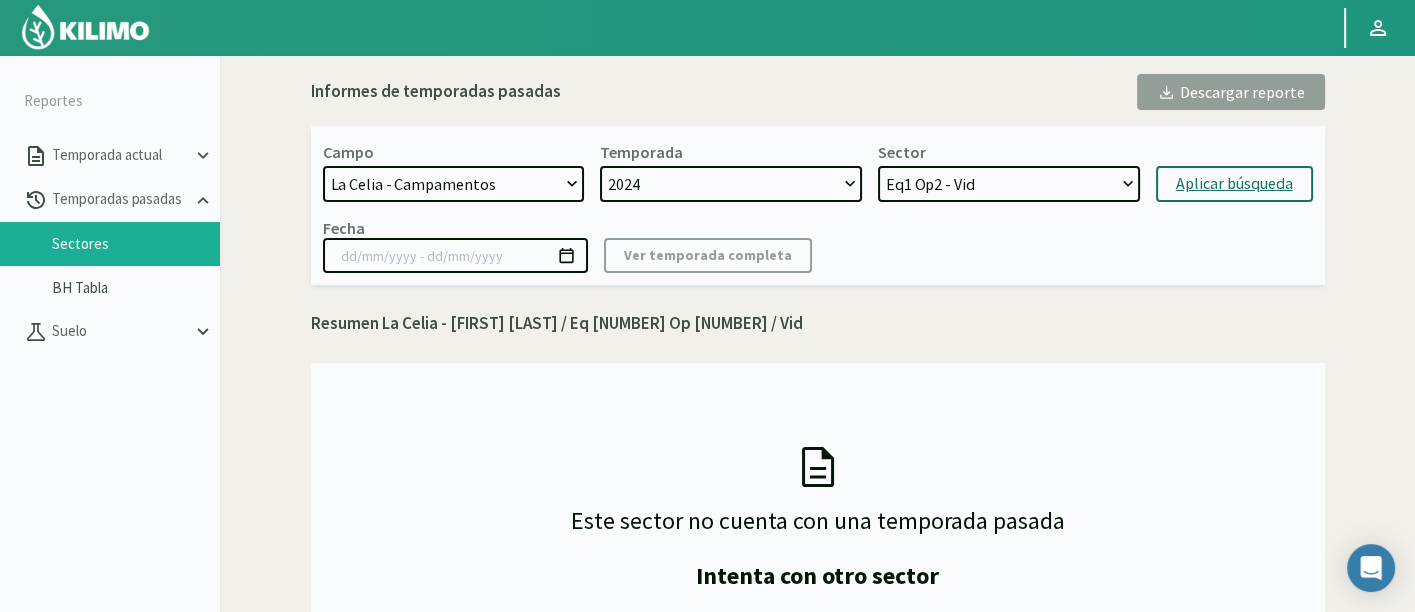 click on "Aplicar búsqueda" at bounding box center (1234, 184) 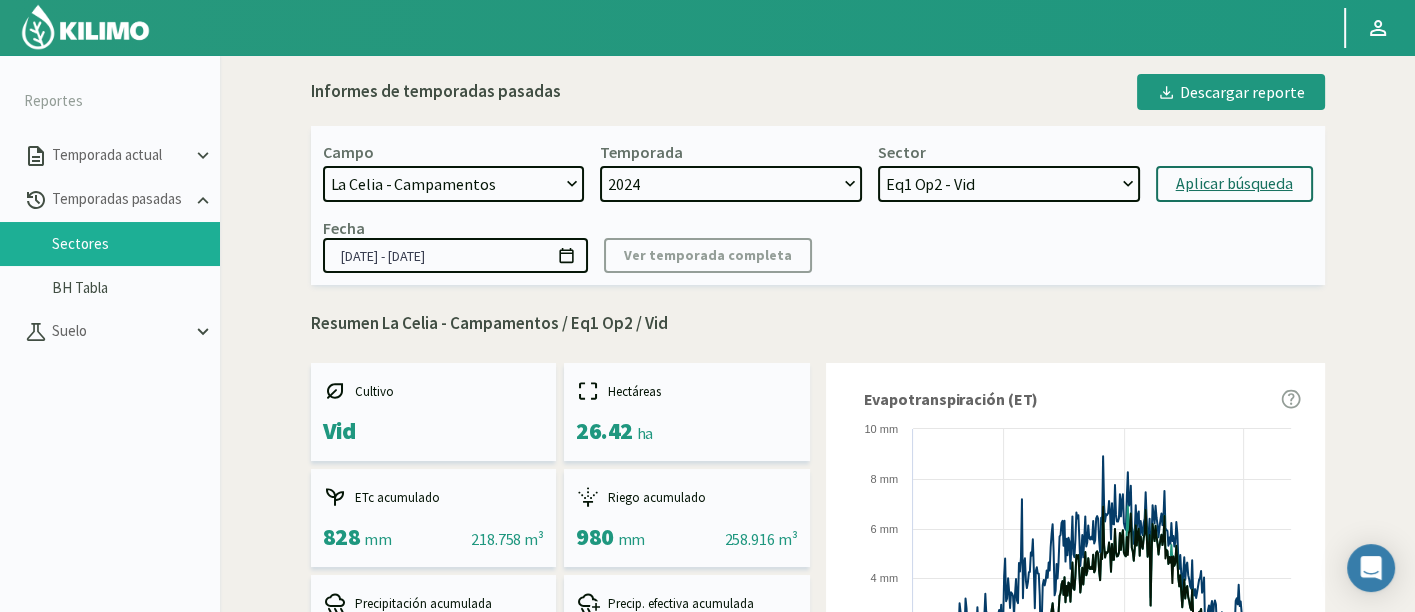 scroll, scrollTop: 1272, scrollLeft: 0, axis: vertical 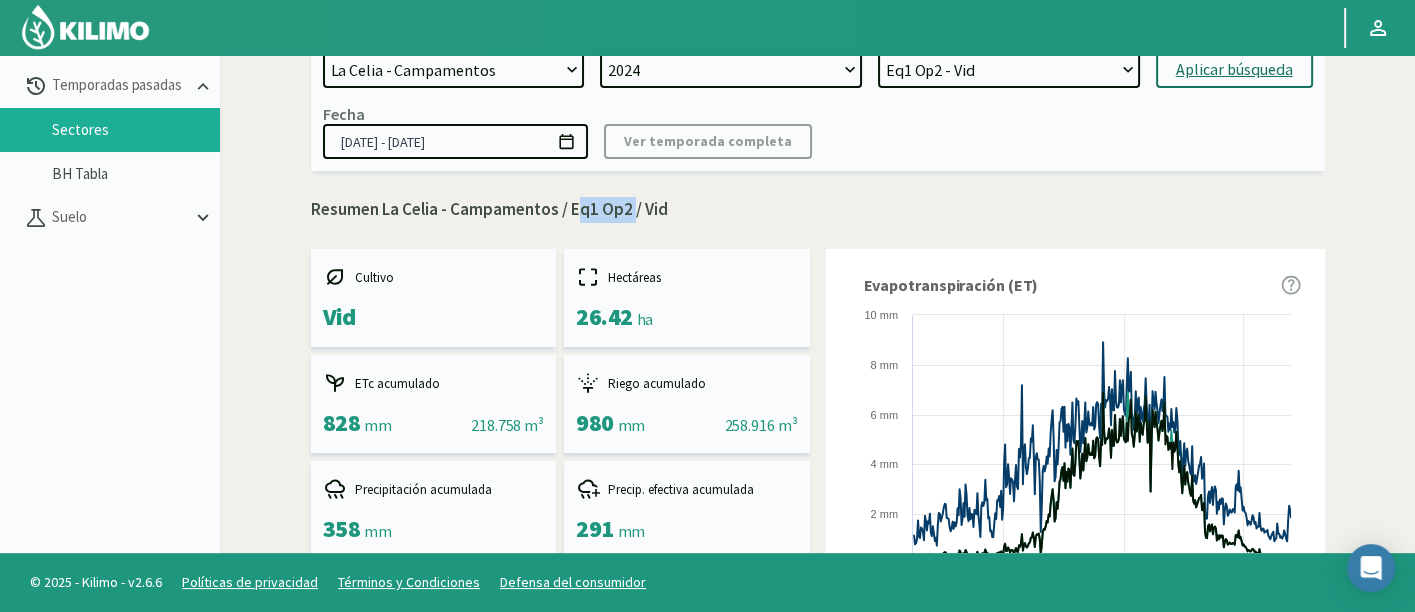 drag, startPoint x: 568, startPoint y: 207, endPoint x: 630, endPoint y: 207, distance: 62 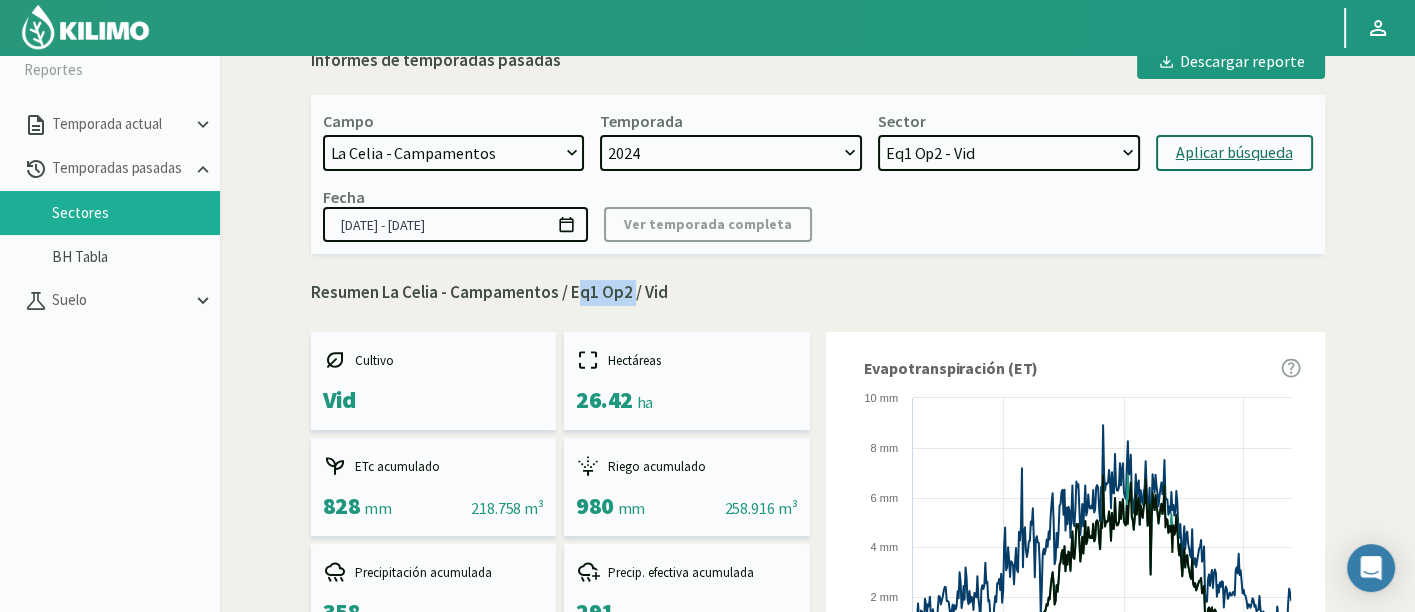 scroll, scrollTop: 0, scrollLeft: 0, axis: both 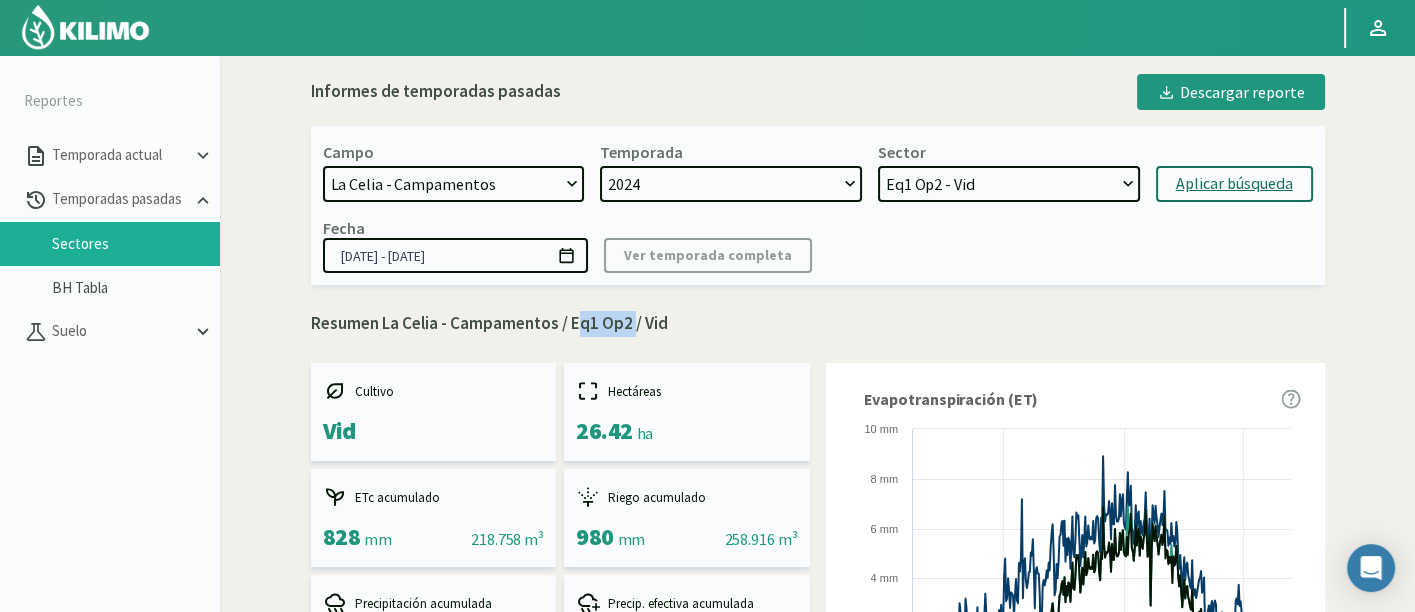 click on "Eq[NUMBER] Op[NUMBER] - Vid   Eq[NUMBER] Op[NUMBER] - Vid" at bounding box center [1009, 184] 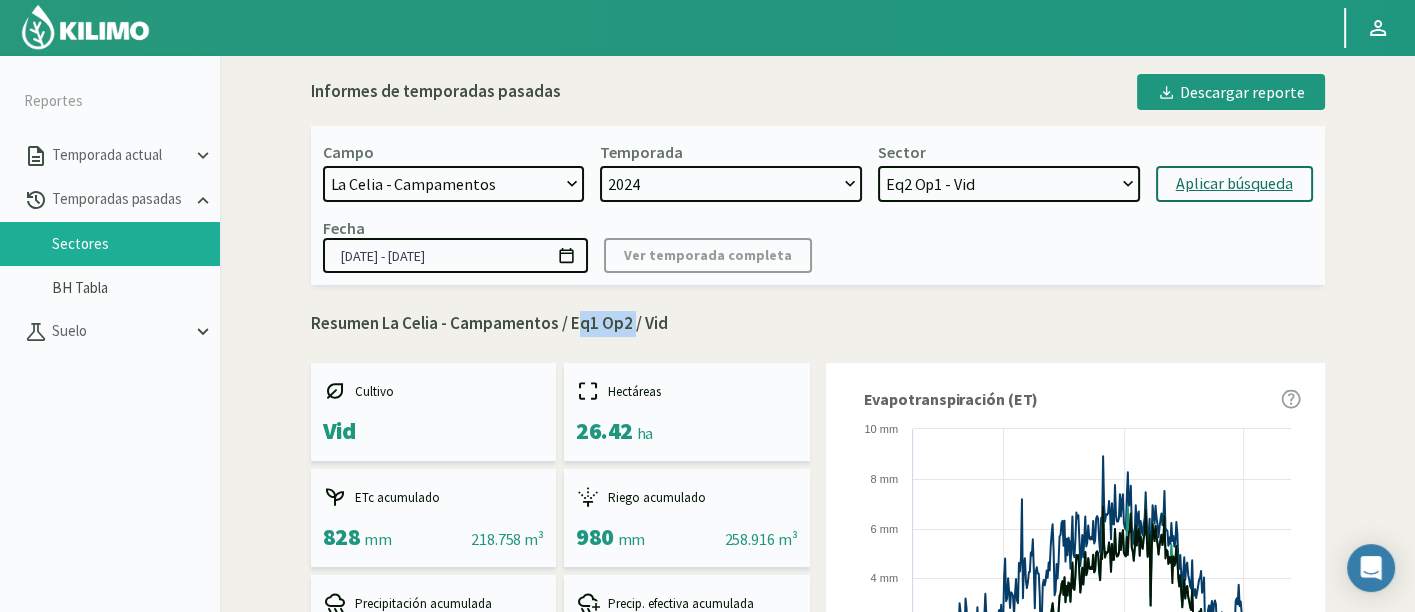 click on "Eq[NUMBER] Op[NUMBER] - Vid   Eq[NUMBER] Op[NUMBER] - Vid" at bounding box center [1009, 184] 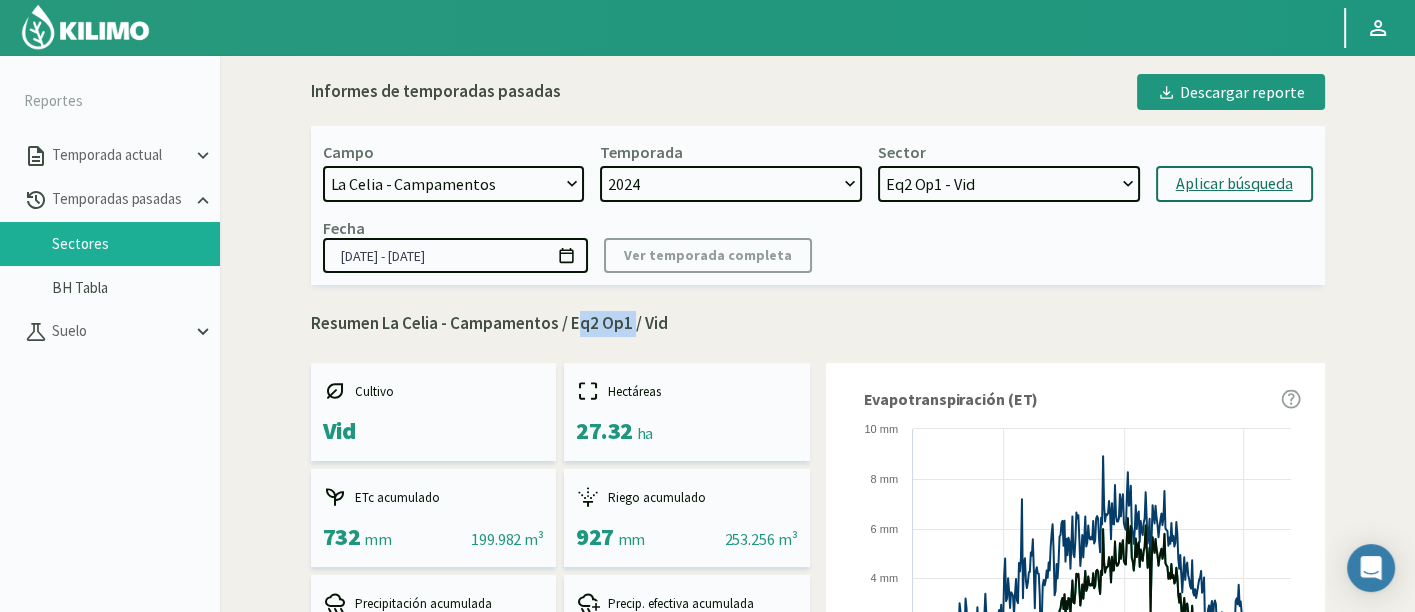 drag, startPoint x: 568, startPoint y: 328, endPoint x: 631, endPoint y: 321, distance: 63.387695 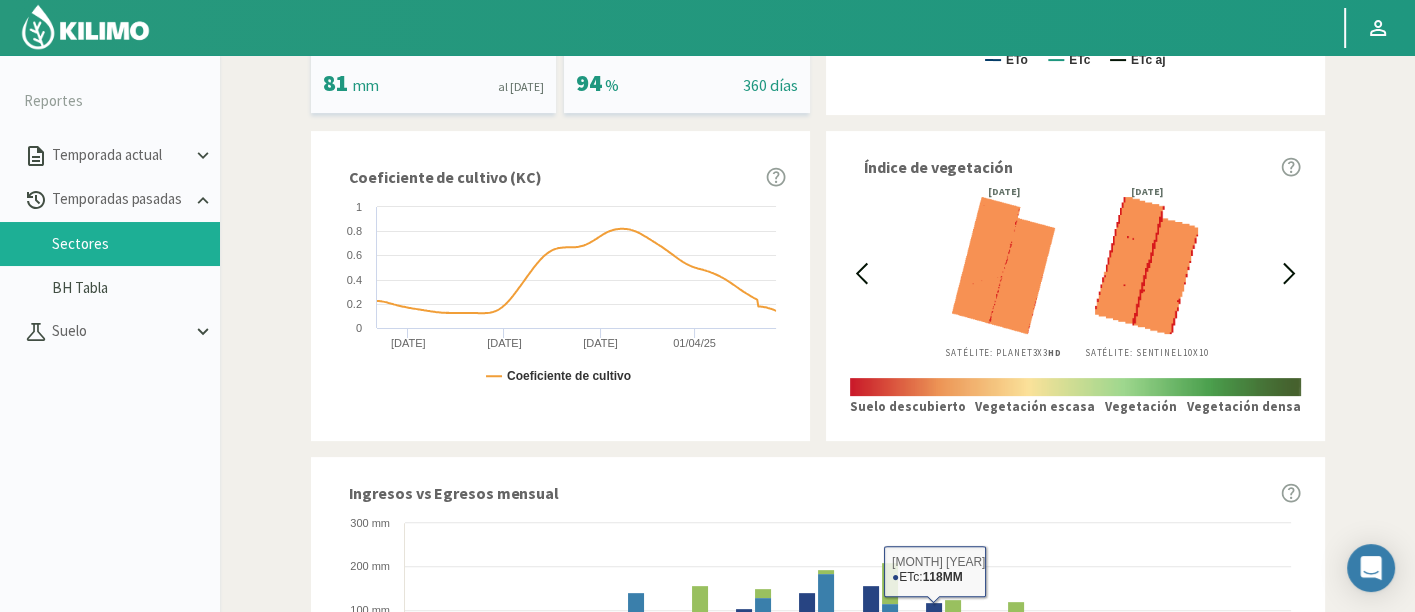 scroll, scrollTop: 0, scrollLeft: 0, axis: both 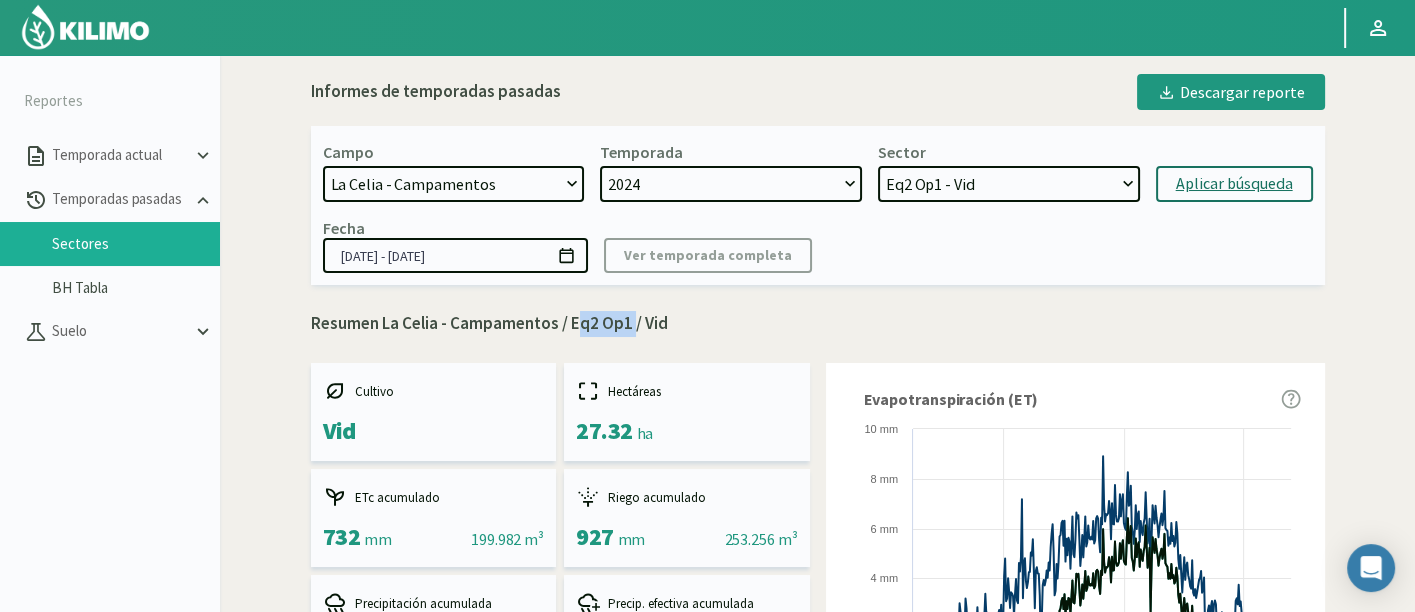 click on "[DATE] [COMPANY] - Ag. [FIRST] [LAST] [COMPANY] - Ag. [LOCATION] [COMPANY] - Ag. [FIRST] [LAST] [COMPANY] - Ag. [FIRST] [LAST] ([NUMBER] cm) [COMPANY] - Ag. [FIRST] [LAST] [COMPANY]- Ag. [FIRST] [LAST]- [LOCATION] [COMPANY]- Ag. [FIRST] [LAST]- [LOCATION] [COMPANY] - Ag. [FIRST] [LAST] - [LOCATION] [COMPANY] - Ag. [FIRST] [LAST] - [LOCATION] [COMPANY]- Ag. [FIRST] [LAST]- [LOCATION] [COMPANY] - Agrícola [COMPANY] [COMPANY] - Agrícola [FIRST] [LAST] [COMPANY] - Agrícola [LOCATION] [COMPANY] - Agrícola [LOCATION] [COMPANY] - Agrícola [FIRST] [LAST] [COMPANY] - AgroAndina - [LOCATION] [COMPANY] - AgroAndina - [LOCATION] [COMPANY] - AgroWorld [COMPANY] - Ag. [LOCATION] - [NUMBER] [NAME] [COMPANY] - Ag. [LOCATION] - [LOCATION] [COMPANY] - Ag. [LOCATION] - [LOCATION] [COMPANY] - Ag. Sucesión [FIRST] [COMPANY] - [FIRST] [LAST] [COMPANY] - [LOCATION]" at bounding box center (454, 184) 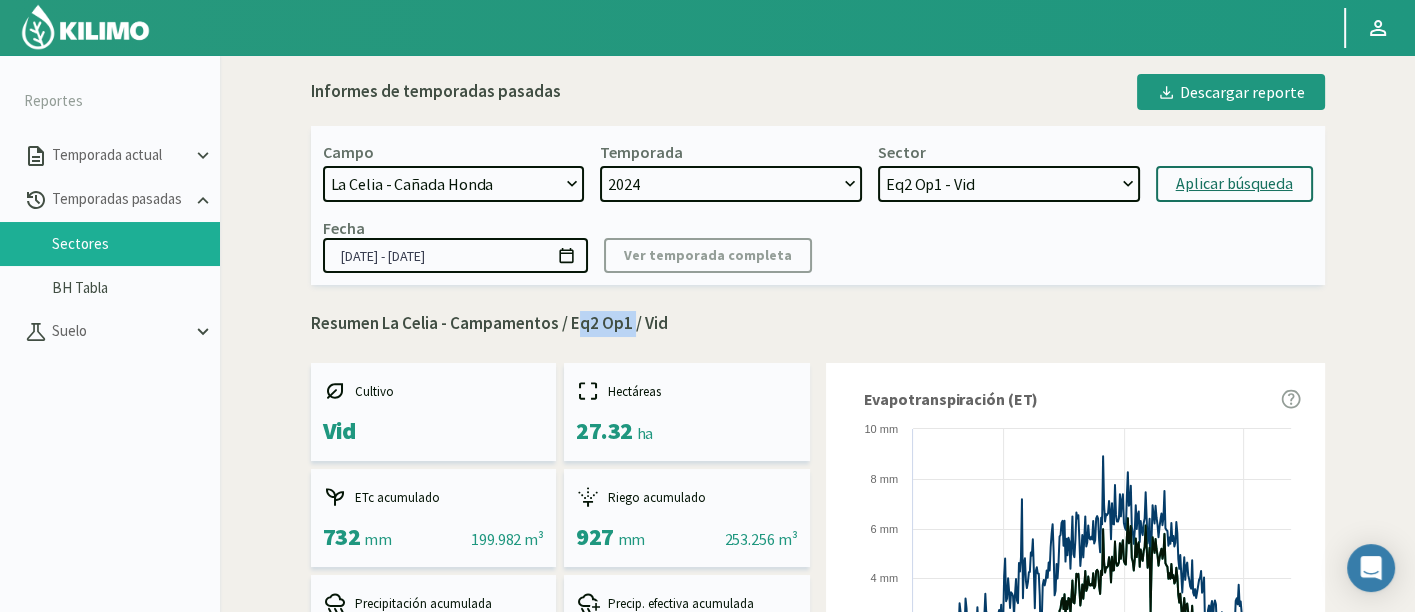 click on "[DATE] [COMPANY] - Ag. [FIRST] [LAST] [COMPANY] - Ag. [LOCATION] [COMPANY] - Ag. [FIRST] [LAST] [COMPANY] - Ag. [FIRST] [LAST] ([NUMBER] cm) [COMPANY] - Ag. [FIRST] [LAST] [COMPANY]- Ag. [FIRST] [LAST]- [LOCATION] [COMPANY]- Ag. [FIRST] [LAST]- [LOCATION] [COMPANY] - Ag. [FIRST] [LAST] - [LOCATION] [COMPANY] - Ag. [FIRST] [LAST] - [LOCATION] [COMPANY]- Ag. [FIRST] [LAST]- [LOCATION] [COMPANY] - Agrícola [COMPANY] [COMPANY] - Agrícola [FIRST] [LAST] [COMPANY] - Agrícola [LOCATION] [COMPANY] - Agrícola [LOCATION] [COMPANY] - Agrícola [FIRST] [LAST] [COMPANY] - AgroAndina - [LOCATION] [COMPANY] - AgroAndina - [LOCATION] [COMPANY] - AgroWorld [COMPANY] - Ag. [LOCATION] - [NUMBER] [NAME] [COMPANY] - Ag. [LOCATION] - [LOCATION] [COMPANY] - Ag. [LOCATION] - [LOCATION] [COMPANY] - Ag. Sucesión [FIRST] [COMPANY] - [FIRST] [LAST] [COMPANY] - [LOCATION]" at bounding box center [454, 184] 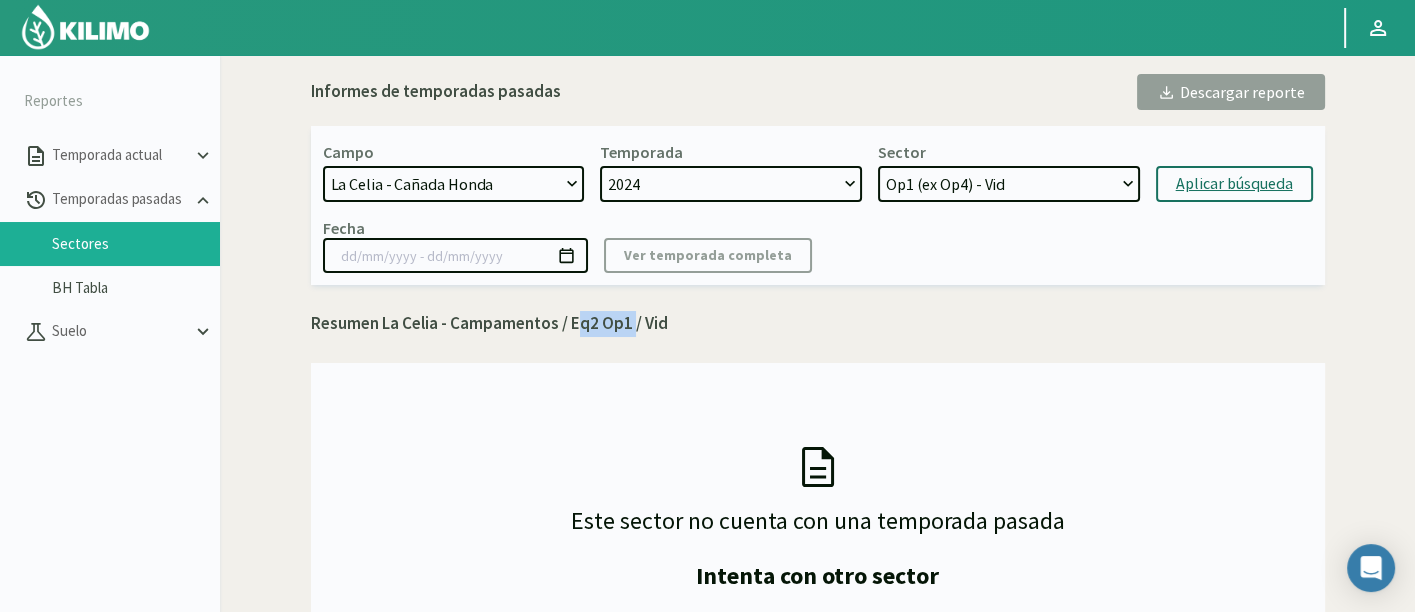 click on "Aplicar búsqueda" at bounding box center [1234, 184] 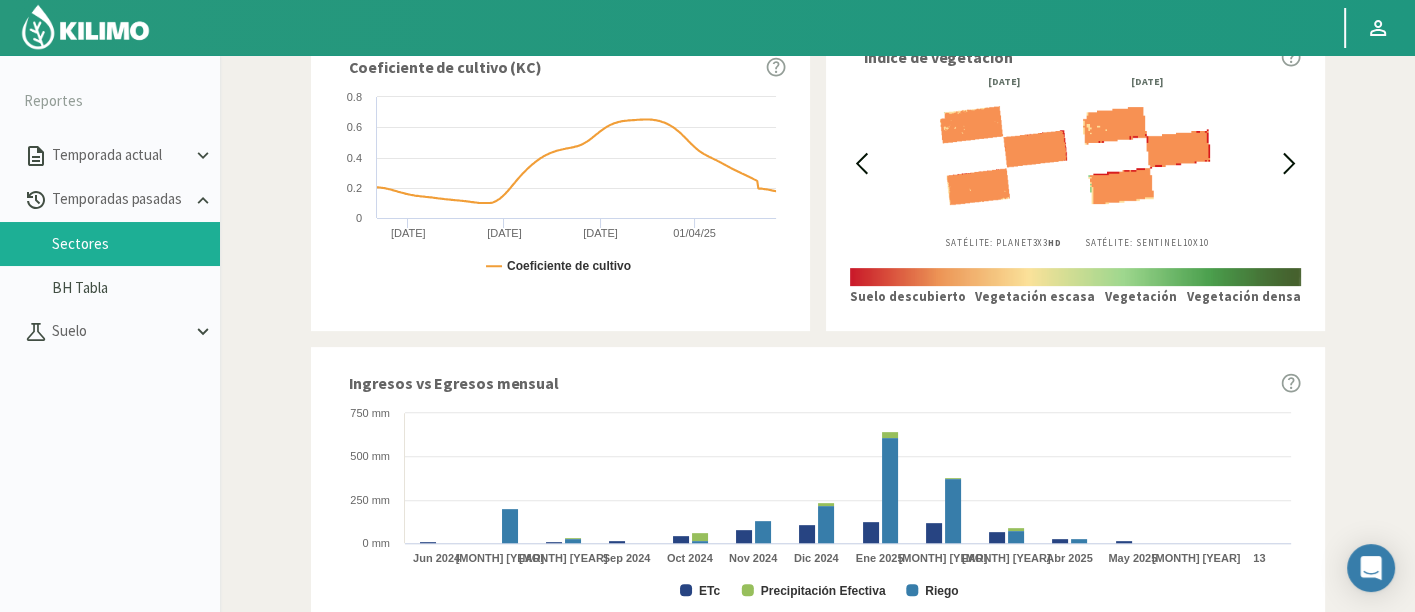 scroll, scrollTop: 0, scrollLeft: 0, axis: both 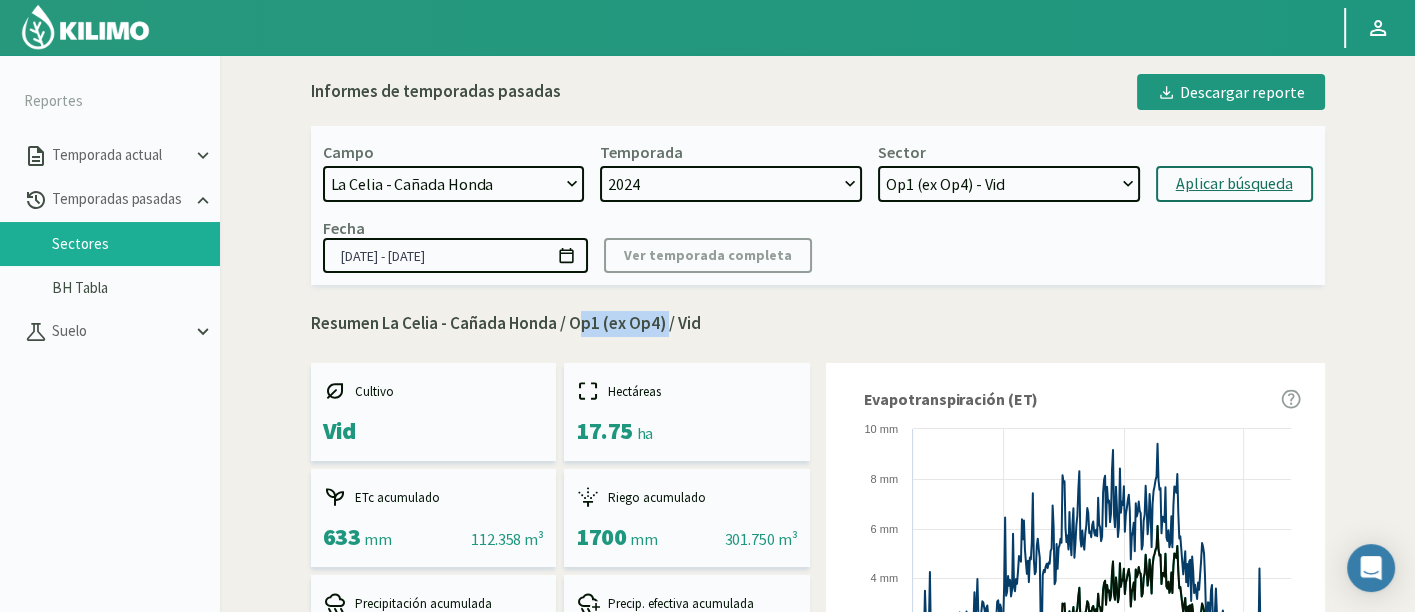 drag, startPoint x: 572, startPoint y: 318, endPoint x: 662, endPoint y: 318, distance: 90 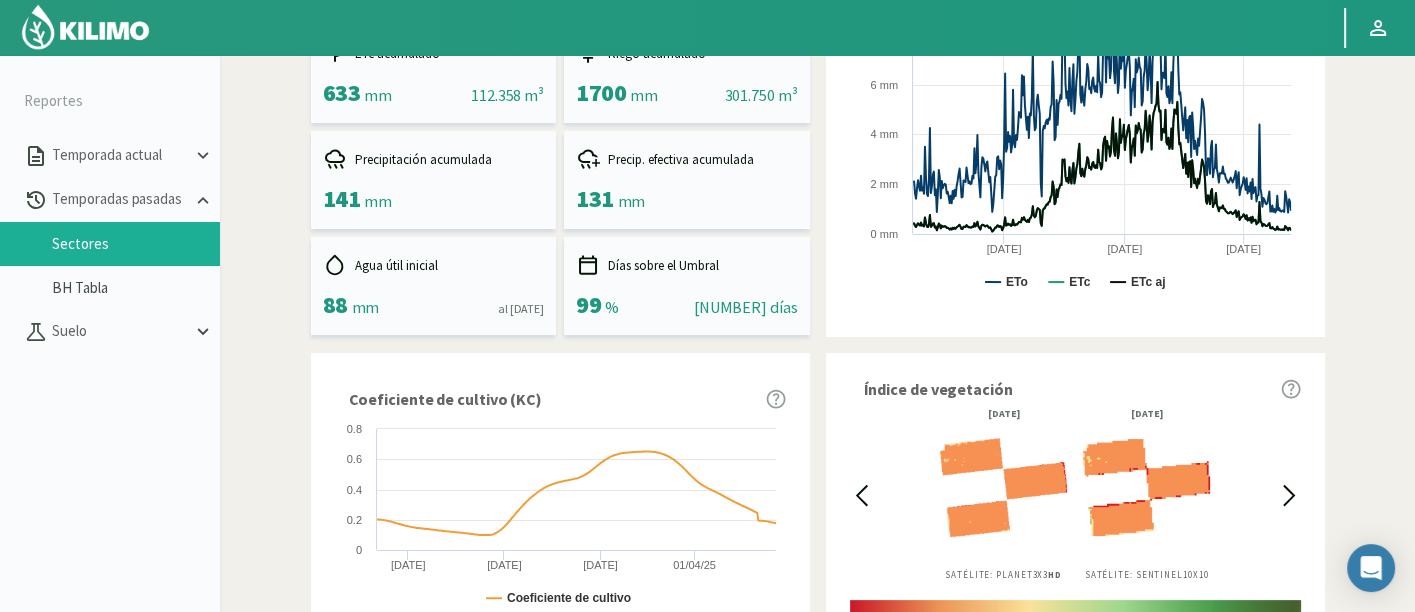 scroll, scrollTop: 0, scrollLeft: 0, axis: both 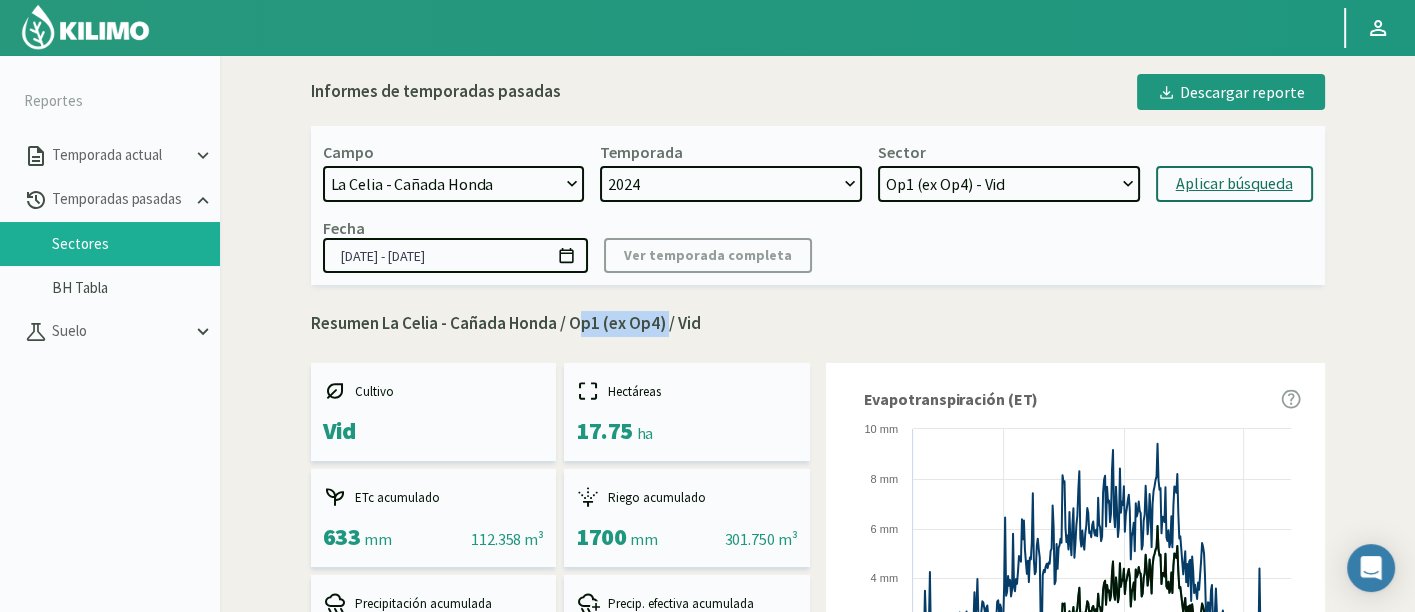 click on "Op1 (ex Op4) - Vid" at bounding box center (1009, 184) 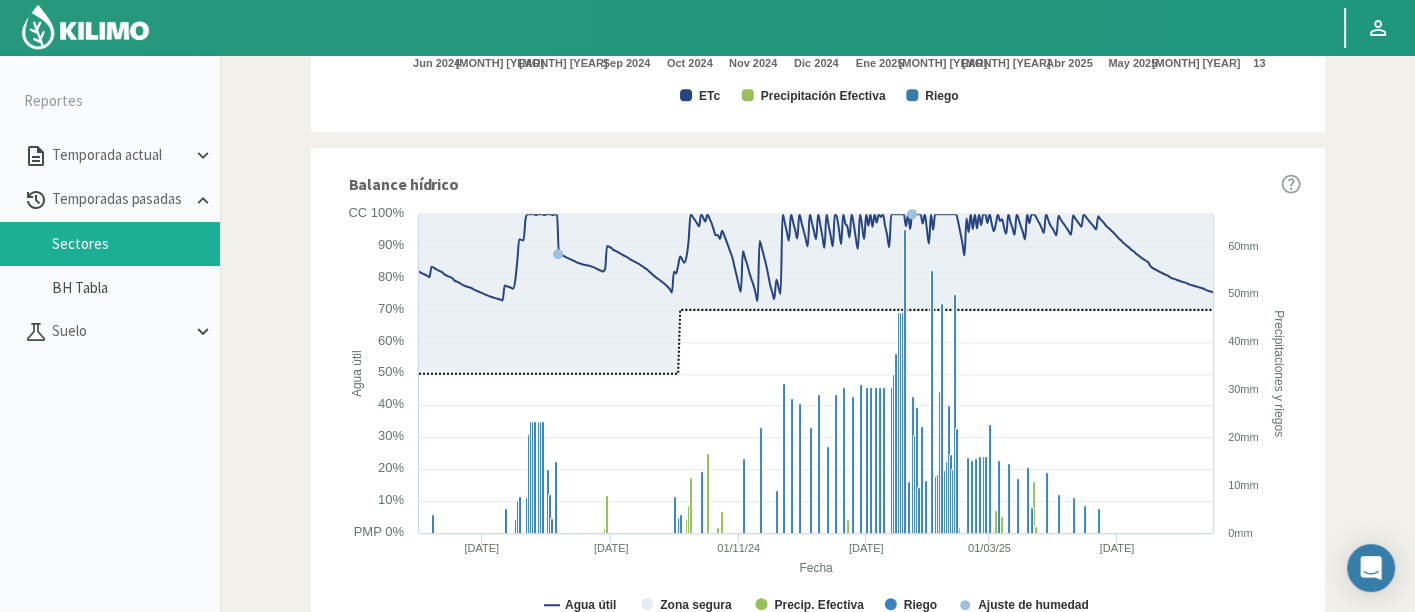 scroll, scrollTop: 1272, scrollLeft: 0, axis: vertical 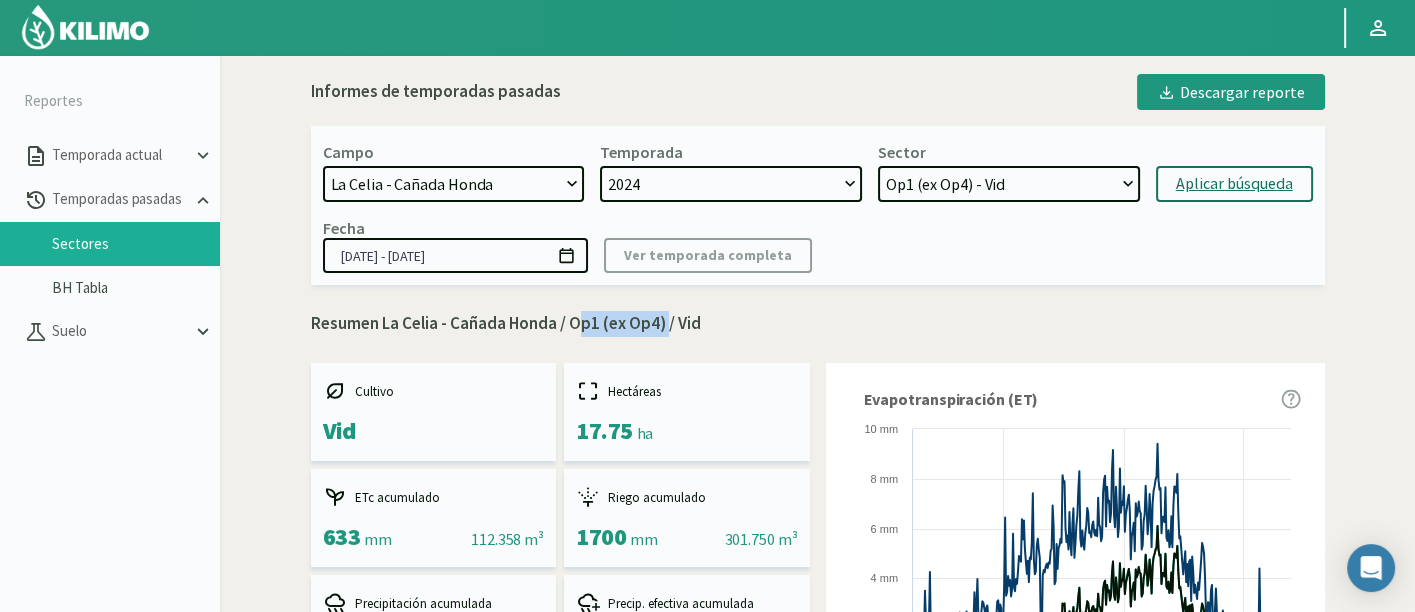 click on "[DATE] [COMPANY] - Ag. [FIRST] [LAST] [COMPANY] - Ag. [LOCATION] [COMPANY] - Ag. [FIRST] [LAST] [COMPANY] - Ag. [FIRST] [LAST] ([NUMBER] cm) [COMPANY] - Ag. [FIRST] [LAST] [COMPANY]- Ag. [FIRST] [LAST]- [LOCATION] [COMPANY]- Ag. [FIRST] [LAST]- [LOCATION] [COMPANY] - Ag. [FIRST] [LAST] - [LOCATION] [COMPANY] - Ag. [FIRST] [LAST] - [LOCATION] [COMPANY]- Ag. [FIRST] [LAST]- [LOCATION] [COMPANY] - Agrícola [COMPANY] [COMPANY] - Agrícola [FIRST] [LAST] [COMPANY] - Agrícola [LOCATION] [COMPANY] - Agrícola [LOCATION] [COMPANY] - Agrícola [FIRST] [LAST] [COMPANY] - AgroAndina - [LOCATION] [COMPANY] - AgroAndina - [LOCATION] [COMPANY] - AgroWorld [COMPANY] - Ag. [LOCATION] - [NUMBER] [NAME] [COMPANY] - Ag. [LOCATION] - [LOCATION] [COMPANY] - Ag. [LOCATION] - [LOCATION] [COMPANY] - Ag. Sucesión [FIRST] [COMPANY] - [FIRST] [LAST] [COMPANY] - [LOCATION]" at bounding box center (454, 184) 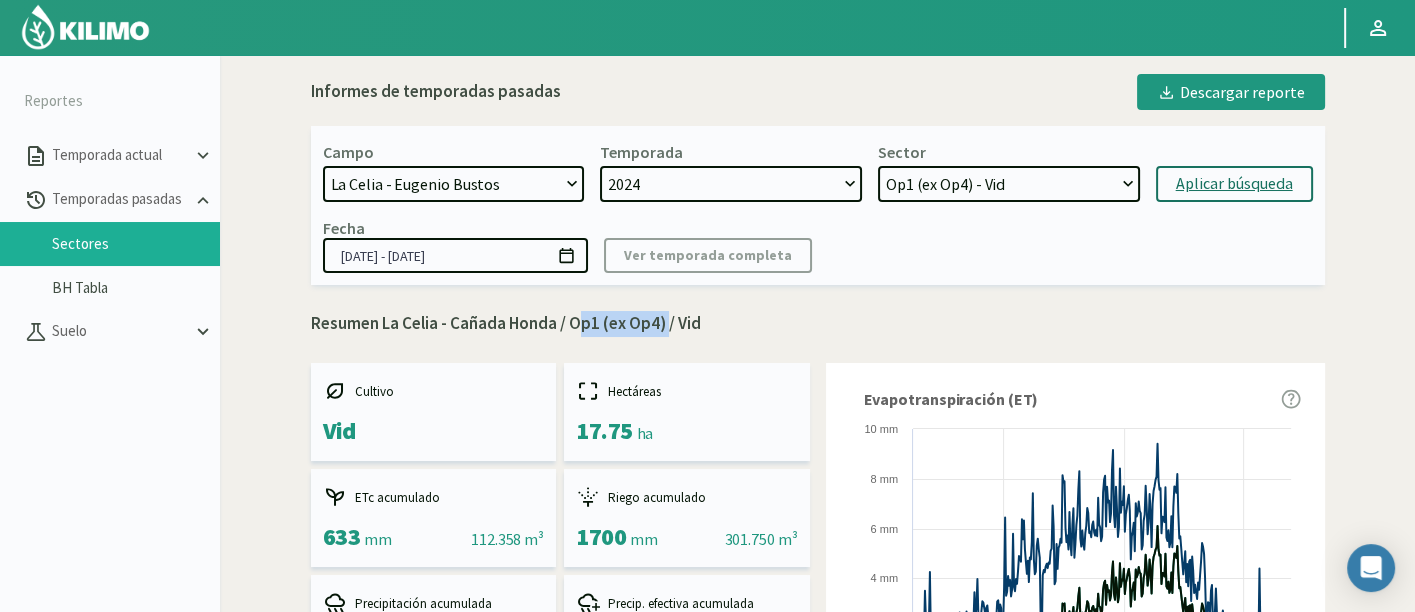 click on "[DATE] [COMPANY] - Ag. [FIRST] [LAST] [COMPANY] - Ag. [LOCATION] [COMPANY] - Ag. [FIRST] [LAST] [COMPANY] - Ag. [FIRST] [LAST] ([NUMBER] cm) [COMPANY] - Ag. [FIRST] [LAST] [COMPANY]- Ag. [FIRST] [LAST]- [LOCATION] [COMPANY]- Ag. [FIRST] [LAST]- [LOCATION] [COMPANY] - Ag. [FIRST] [LAST] - [LOCATION] [COMPANY] - Ag. [FIRST] [LAST] - [LOCATION] [COMPANY]- Ag. [FIRST] [LAST]- [LOCATION] [COMPANY] - Agrícola [COMPANY] [COMPANY] - Agrícola [FIRST] [LAST] [COMPANY] - Agrícola [LOCATION] [COMPANY] - Agrícola [LOCATION] [COMPANY] - Agrícola [FIRST] [LAST] [COMPANY] - AgroAndina - [LOCATION] [COMPANY] - AgroAndina - [LOCATION] [COMPANY] - AgroWorld [COMPANY] - Ag. [LOCATION] - [NUMBER] [NAME] [COMPANY] - Ag. [LOCATION] - [LOCATION] [COMPANY] - Ag. [LOCATION] - [LOCATION] [COMPANY] - Ag. Sucesión [FIRST] [COMPANY] - [FIRST] [LAST] [COMPANY] - [LOCATION]" at bounding box center (454, 184) 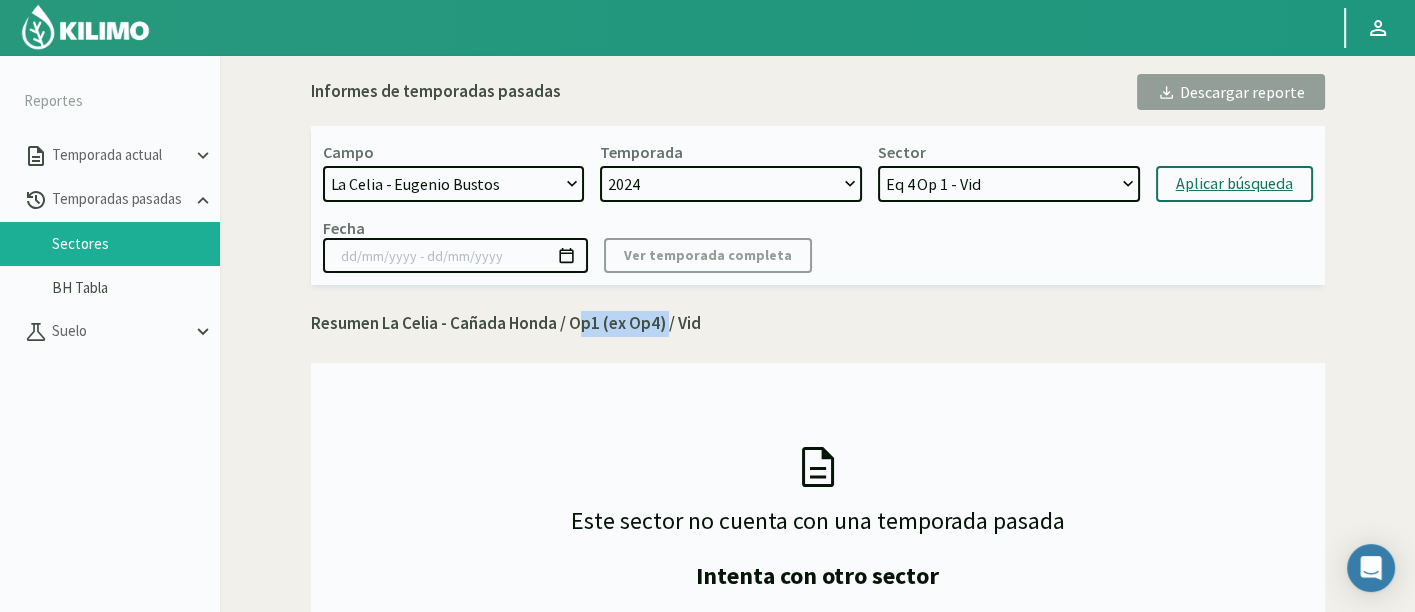 click on "Eq 4 Op 1 - Vid   Eq 4 Op 3 - Vid   Eq 2 Op 4 - Vid   Eq 1 Op 4 - Vid   Eq 1 Op 3 - Vid   Eq 4 Op 2 - Vid" at bounding box center (1009, 184) 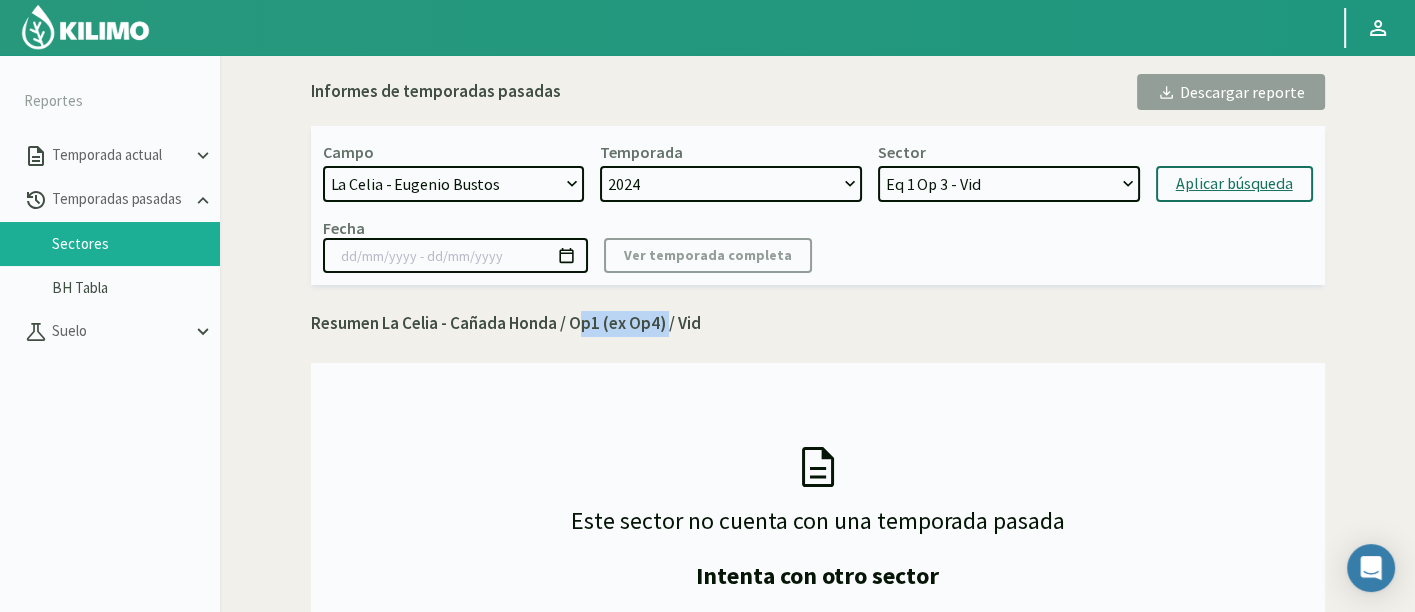 click on "Eq 4 Op 1 - Vid   Eq 4 Op 3 - Vid   Eq 2 Op 4 - Vid   Eq 1 Op 4 - Vid   Eq 1 Op 3 - Vid   Eq 4 Op 2 - Vid" at bounding box center [1009, 184] 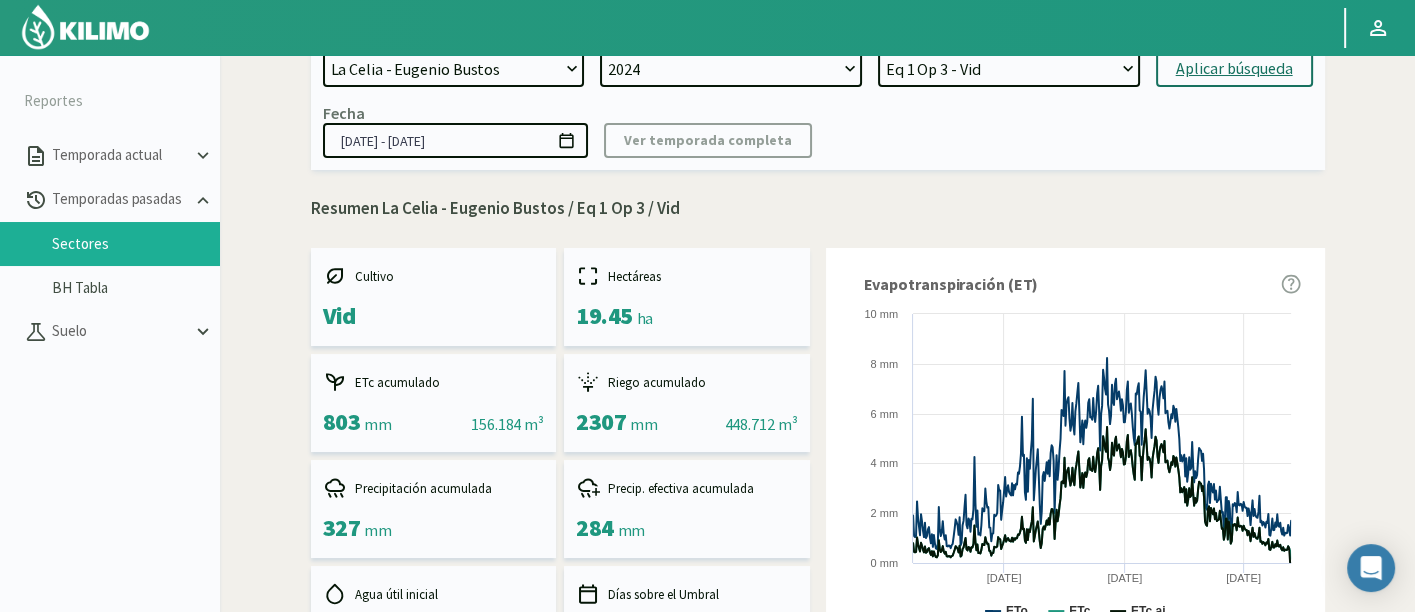 scroll, scrollTop: 0, scrollLeft: 0, axis: both 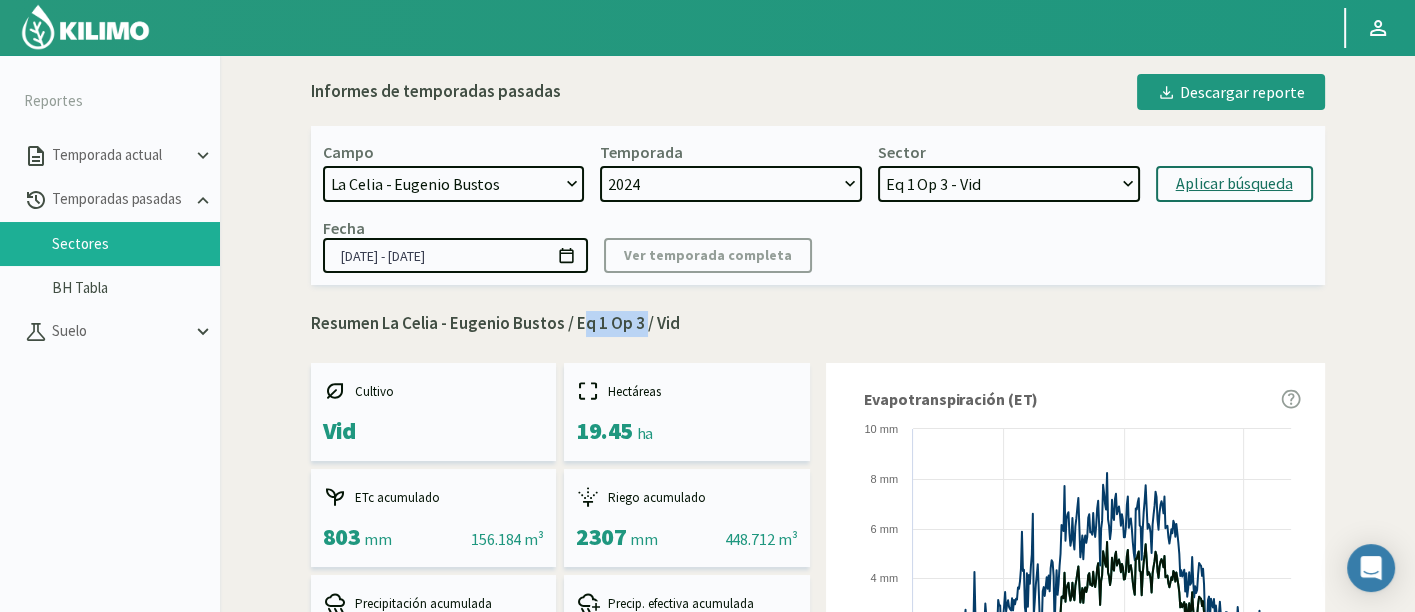 drag, startPoint x: 574, startPoint y: 318, endPoint x: 641, endPoint y: 332, distance: 68.44706 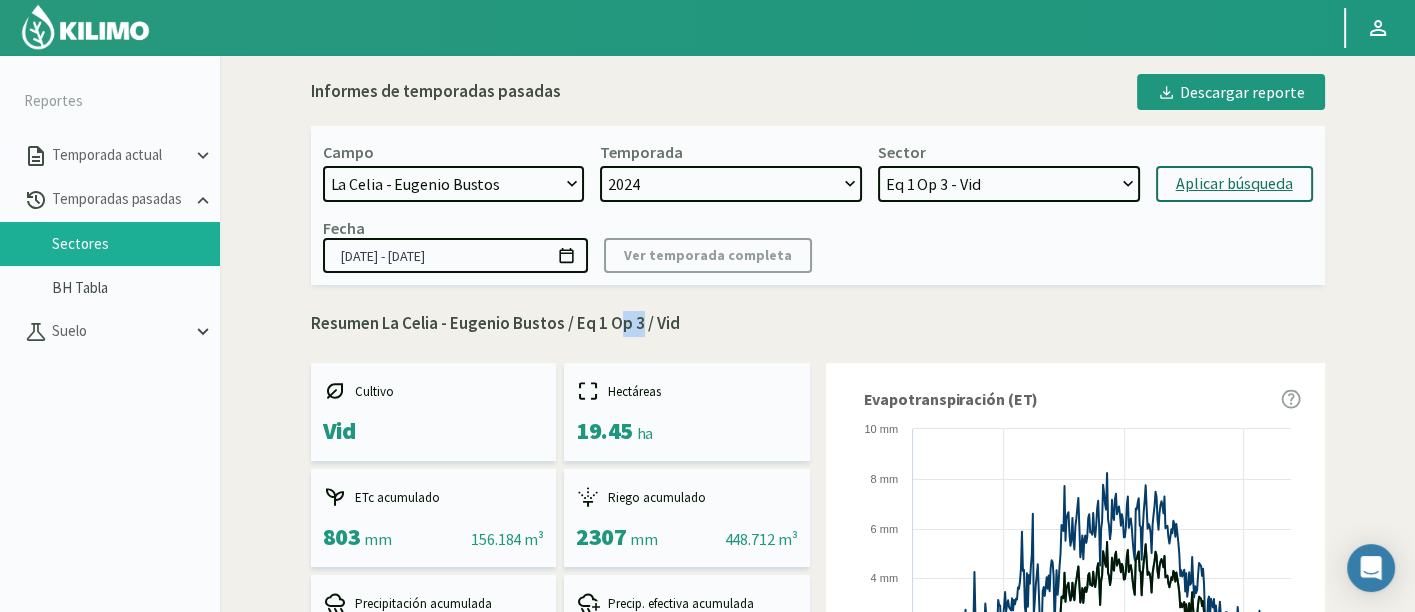 click on "Resumen La Celia - Eugenio Bustos / Eq 1 Op 3 / Vid" at bounding box center (818, 324) 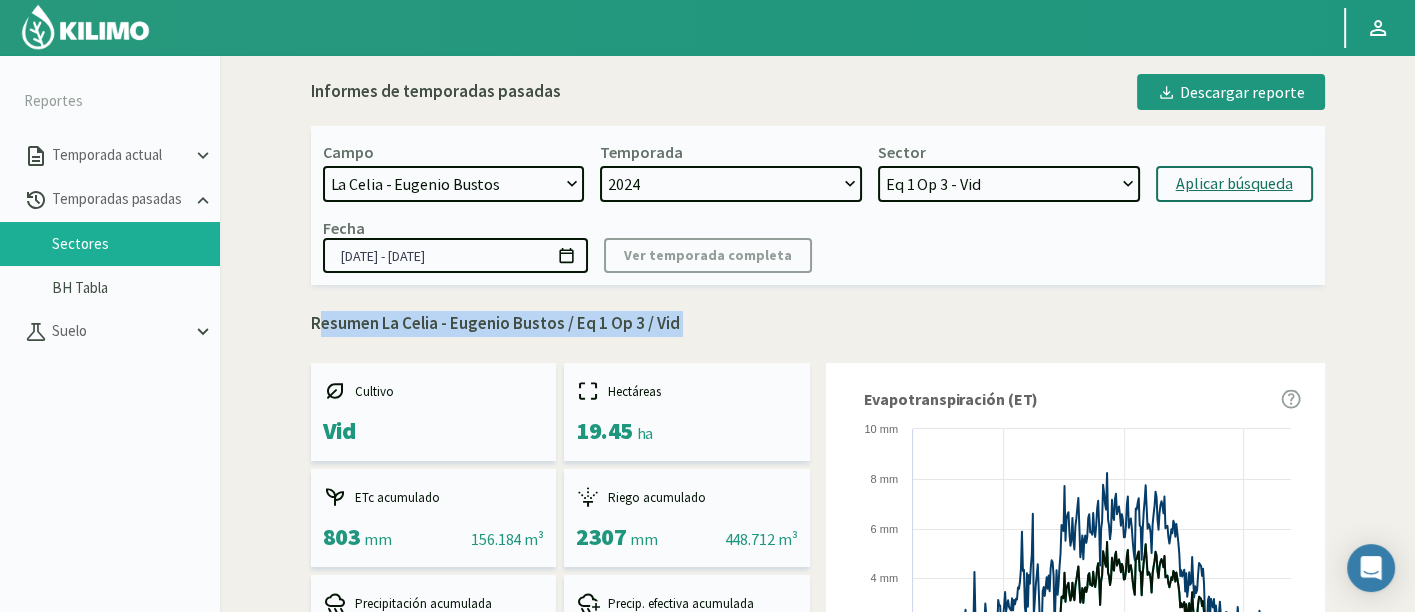 click on "Resumen La Celia - Eugenio Bustos / Eq 1 Op 3 / Vid" at bounding box center (818, 324) 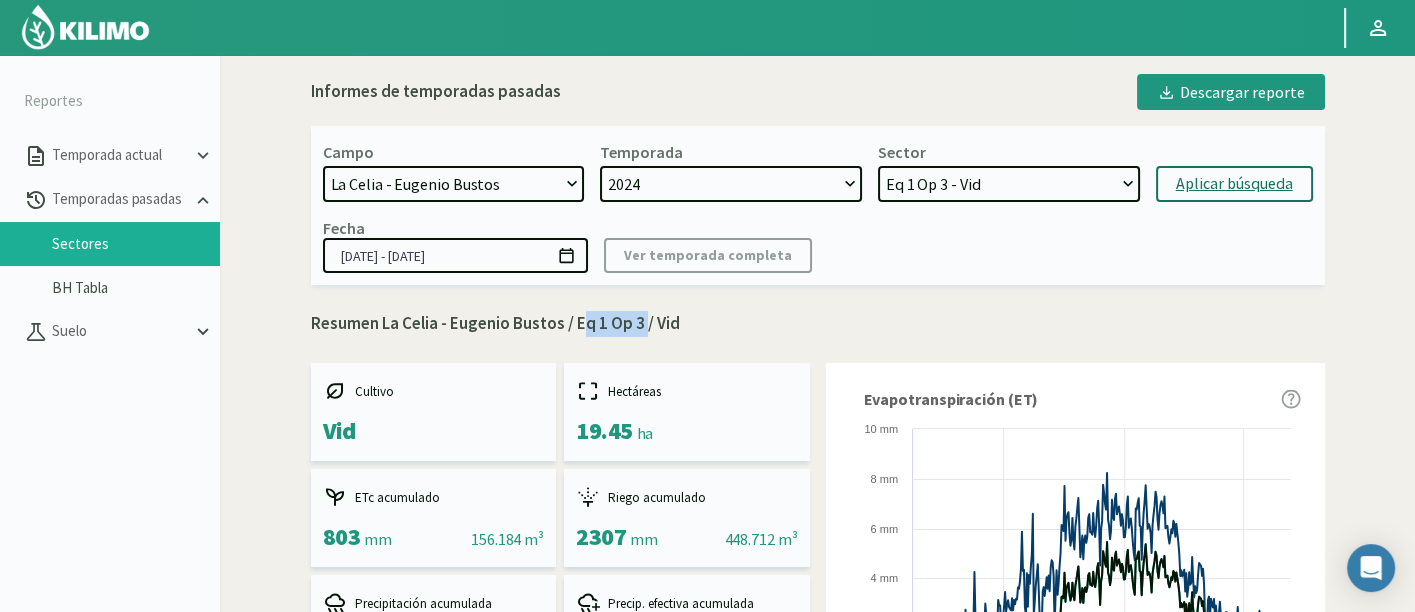 drag, startPoint x: 576, startPoint y: 321, endPoint x: 640, endPoint y: 325, distance: 64.12488 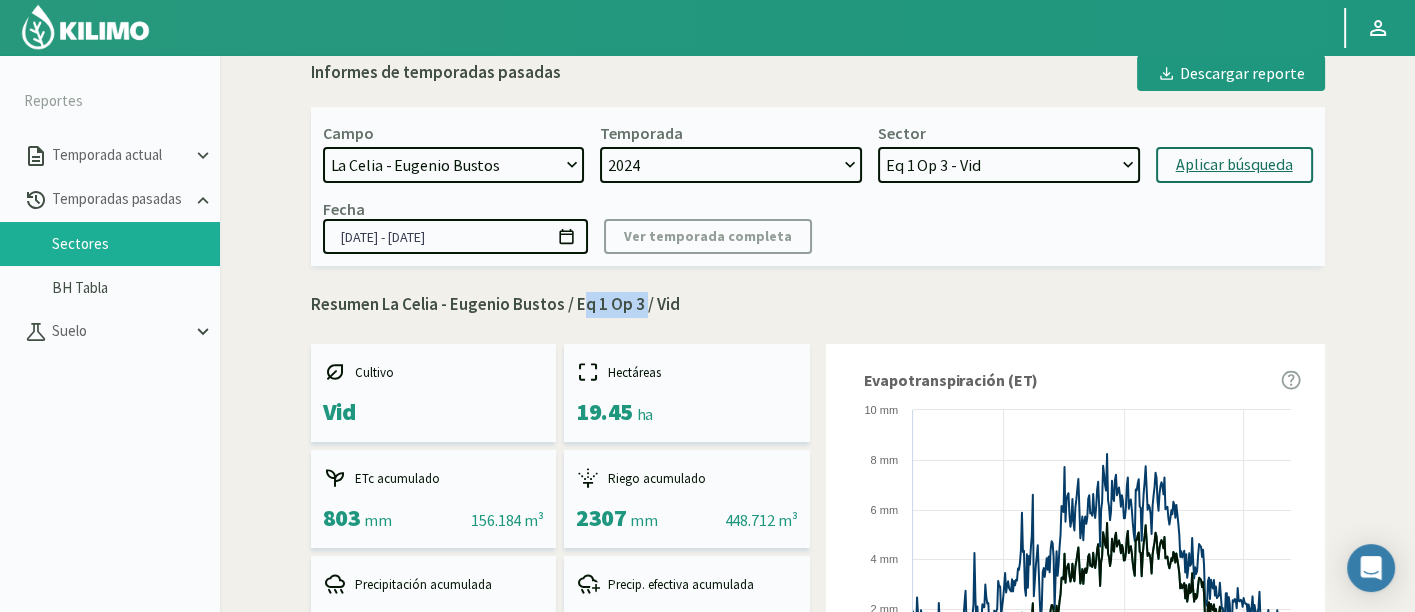 scroll, scrollTop: 0, scrollLeft: 0, axis: both 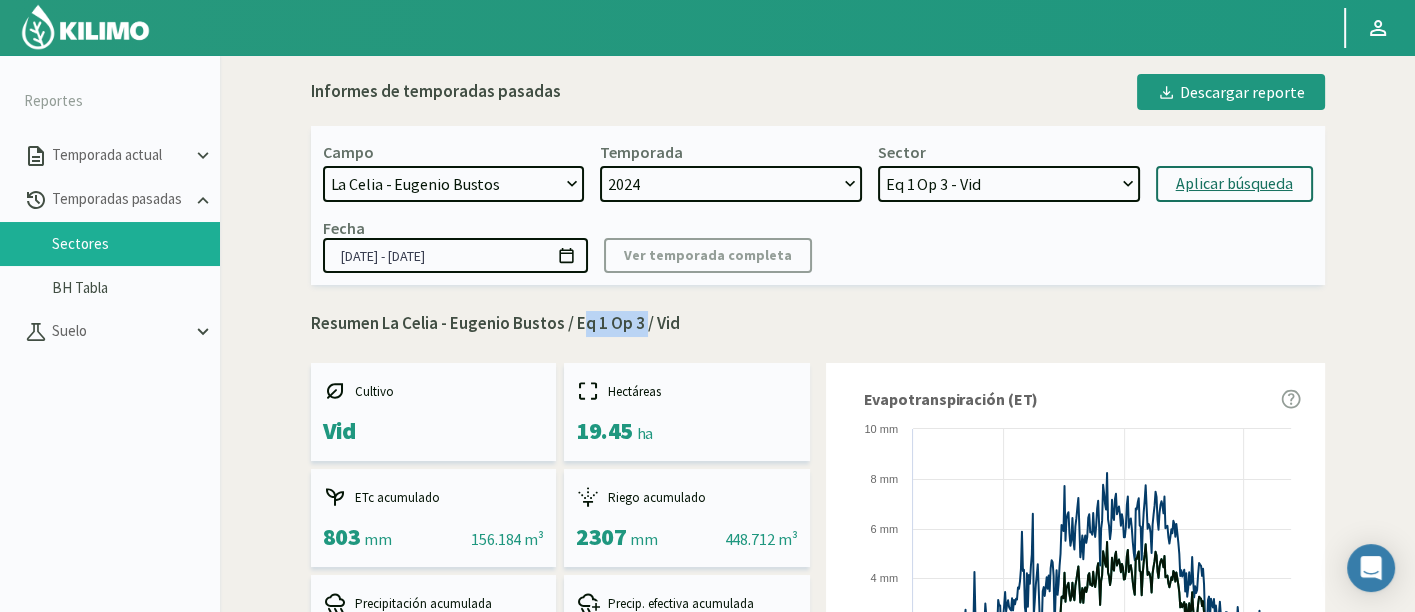 click on "Eq 4 Op 1 - Vid   Eq 4 Op 3 - Vid   Eq 2 Op 4 - Vid   Eq 1 Op 4 - Vid   Eq 1 Op 3 - Vid   Eq 4 Op 2 - Vid" at bounding box center [1009, 184] 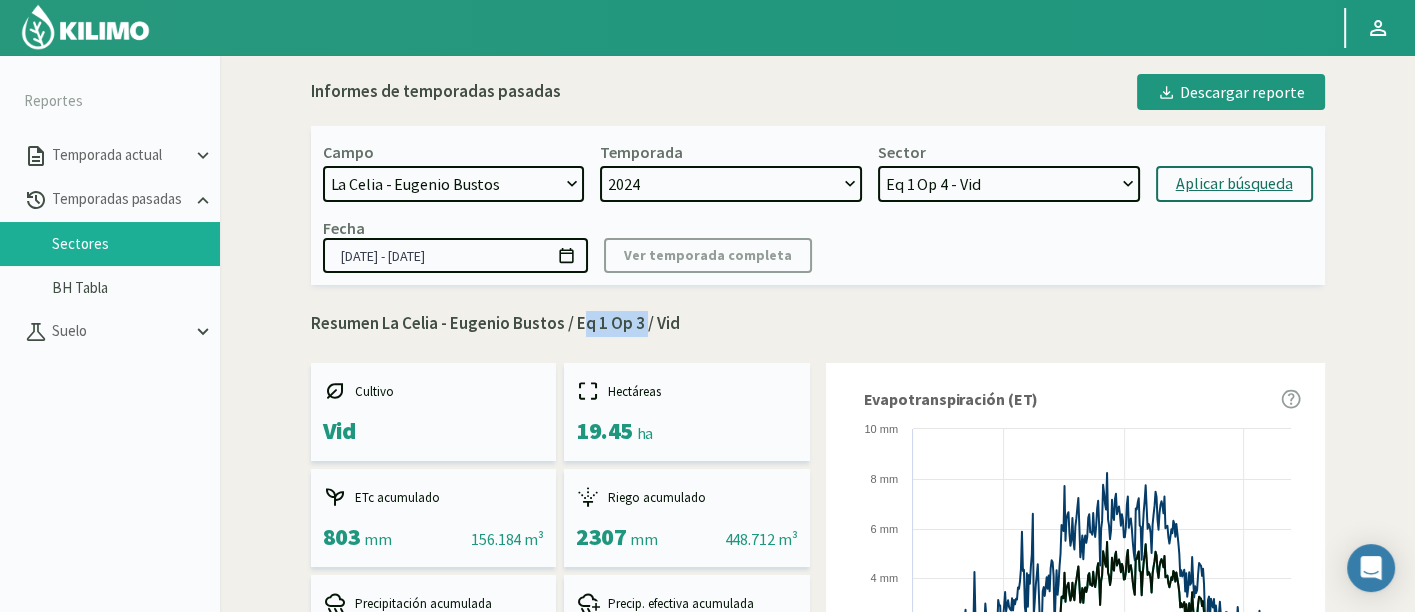 click on "Eq 4 Op 1 - Vid   Eq 4 Op 3 - Vid   Eq 2 Op 4 - Vid   Eq 1 Op 4 - Vid   Eq 1 Op 3 - Vid   Eq 4 Op 2 - Vid" at bounding box center (1009, 184) 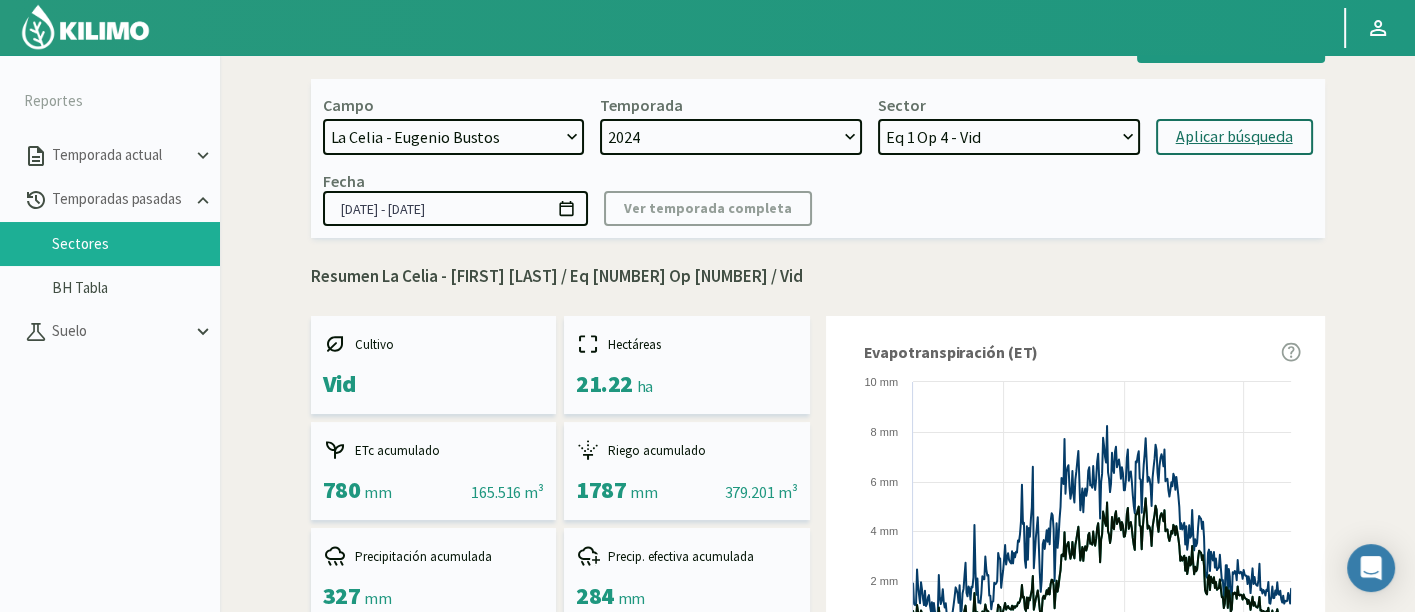 scroll, scrollTop: 0, scrollLeft: 0, axis: both 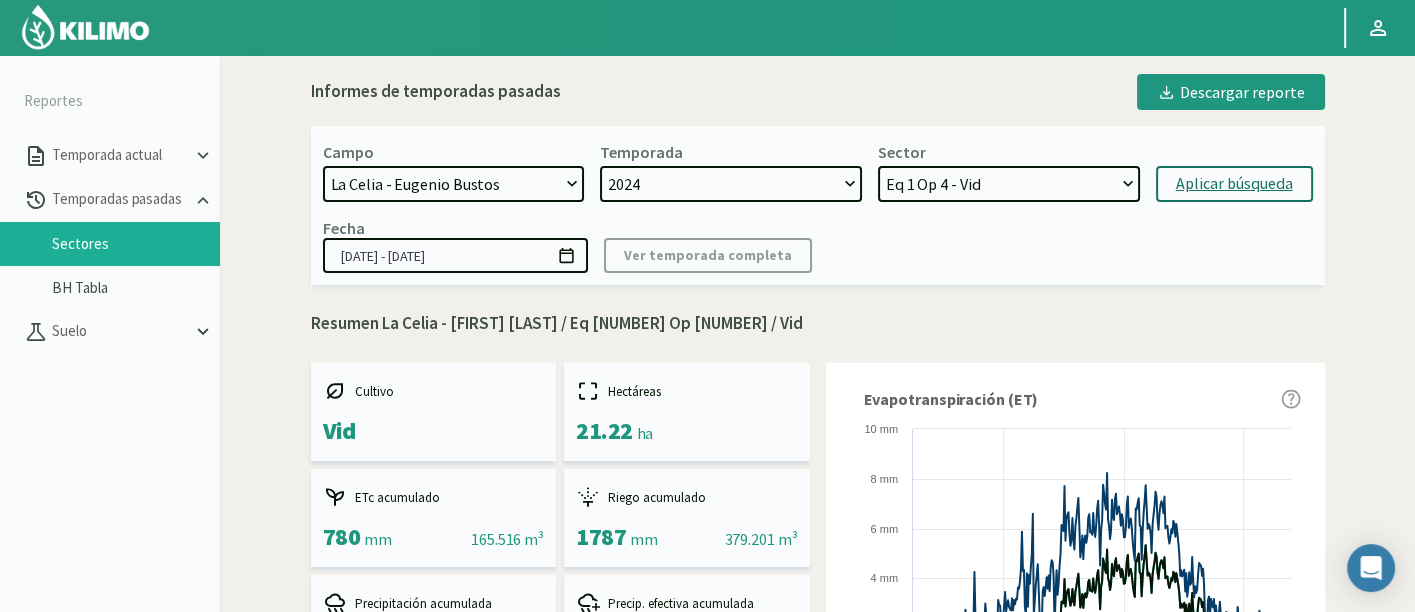 click on "Resumen La Celia - [FIRST] [LAST] / Eq [NUMBER] Op [NUMBER] / Vid" at bounding box center (818, 324) 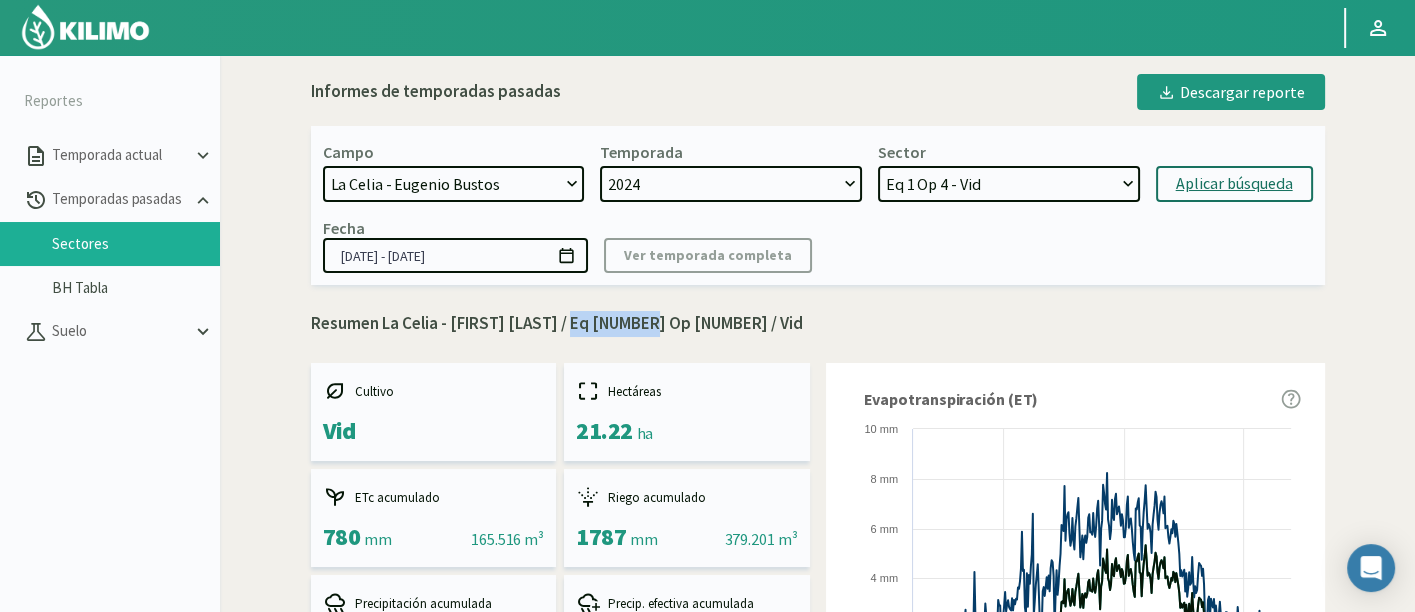 drag, startPoint x: 572, startPoint y: 323, endPoint x: 639, endPoint y: 321, distance: 67.02985 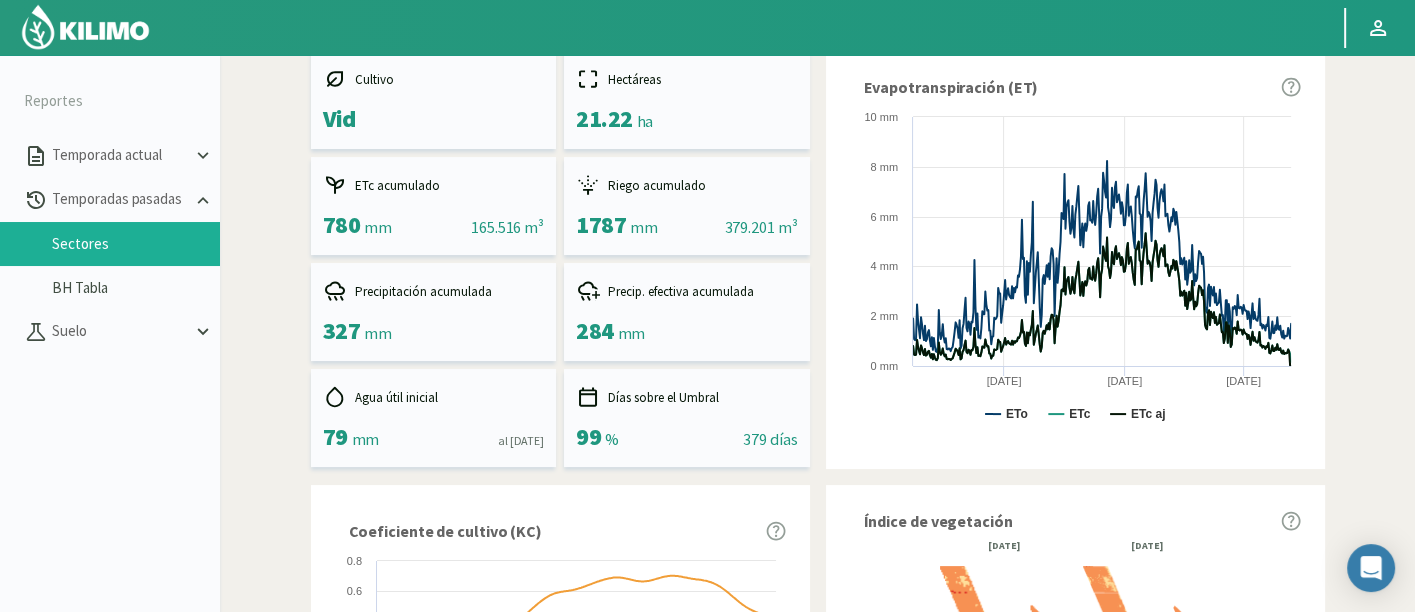 scroll, scrollTop: 0, scrollLeft: 0, axis: both 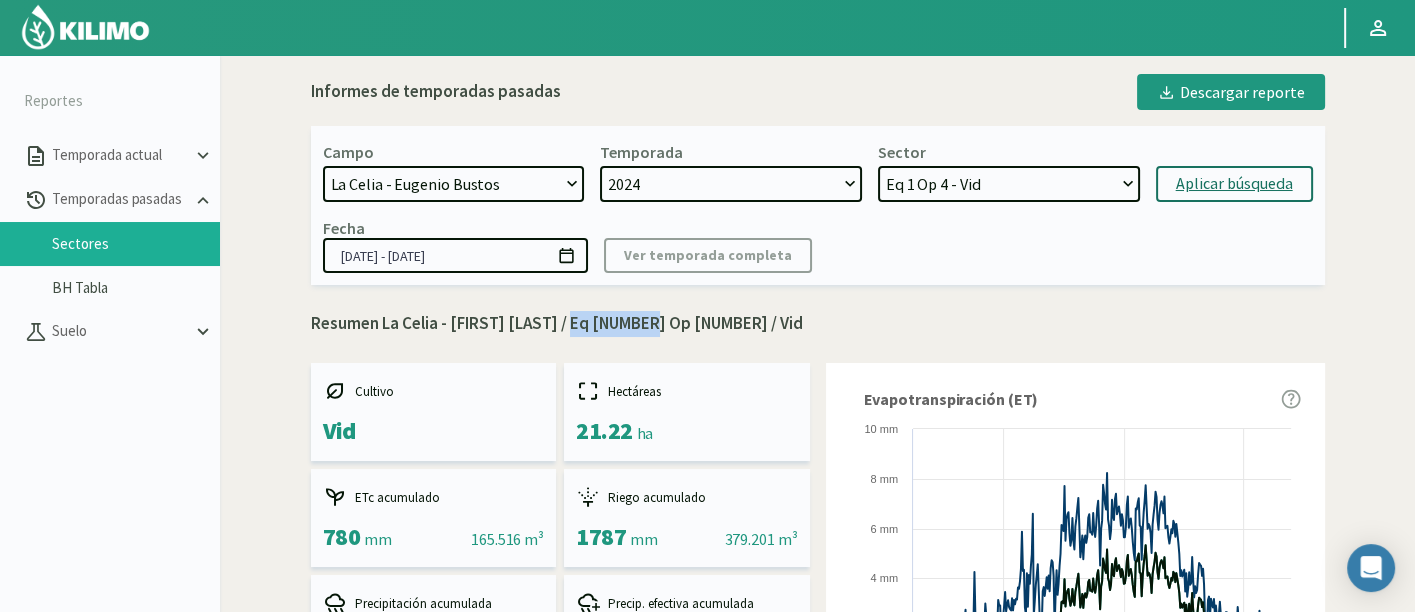 click on "Eq 4 Op 1 - Vid   Eq 4 Op 3 - Vid   Eq 2 Op 4 - Vid   Eq 1 Op 4 - Vid   Eq 1 Op 3 - Vid   Eq 4 Op 2 - Vid" at bounding box center (1009, 184) 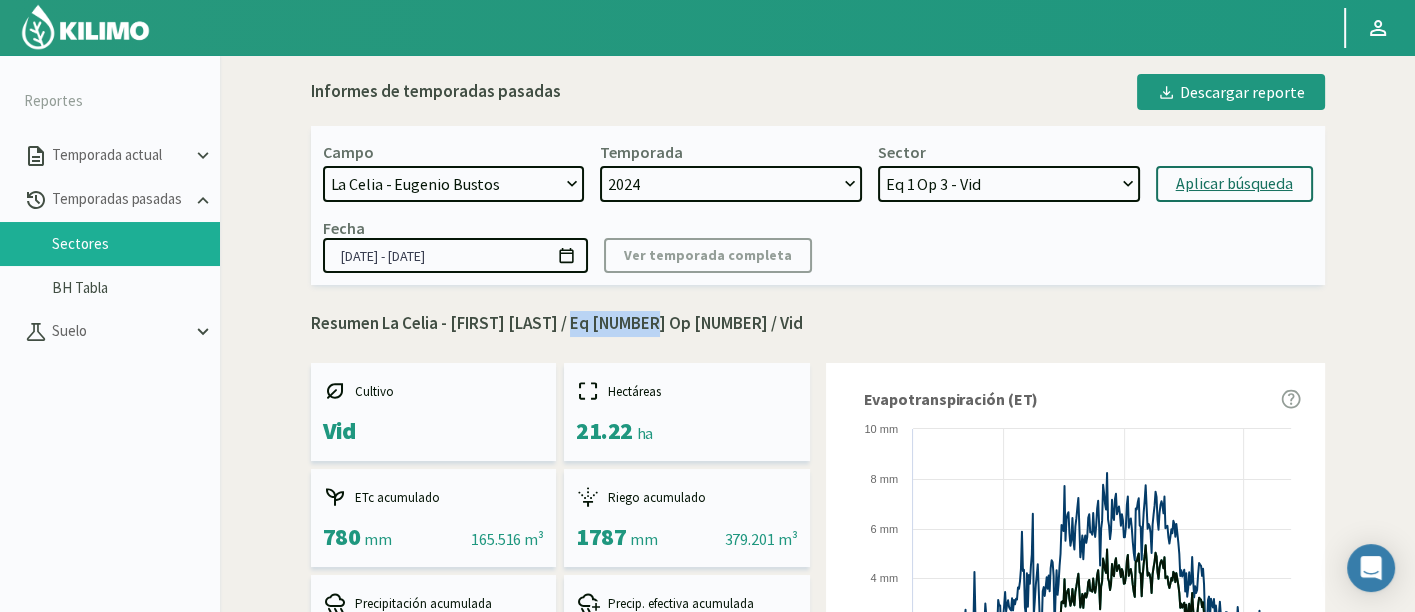 click on "Eq 4 Op 1 - Vid   Eq 4 Op 3 - Vid   Eq 2 Op 4 - Vid   Eq 1 Op 4 - Vid   Eq 1 Op 3 - Vid   Eq 4 Op 2 - Vid" at bounding box center [1009, 184] 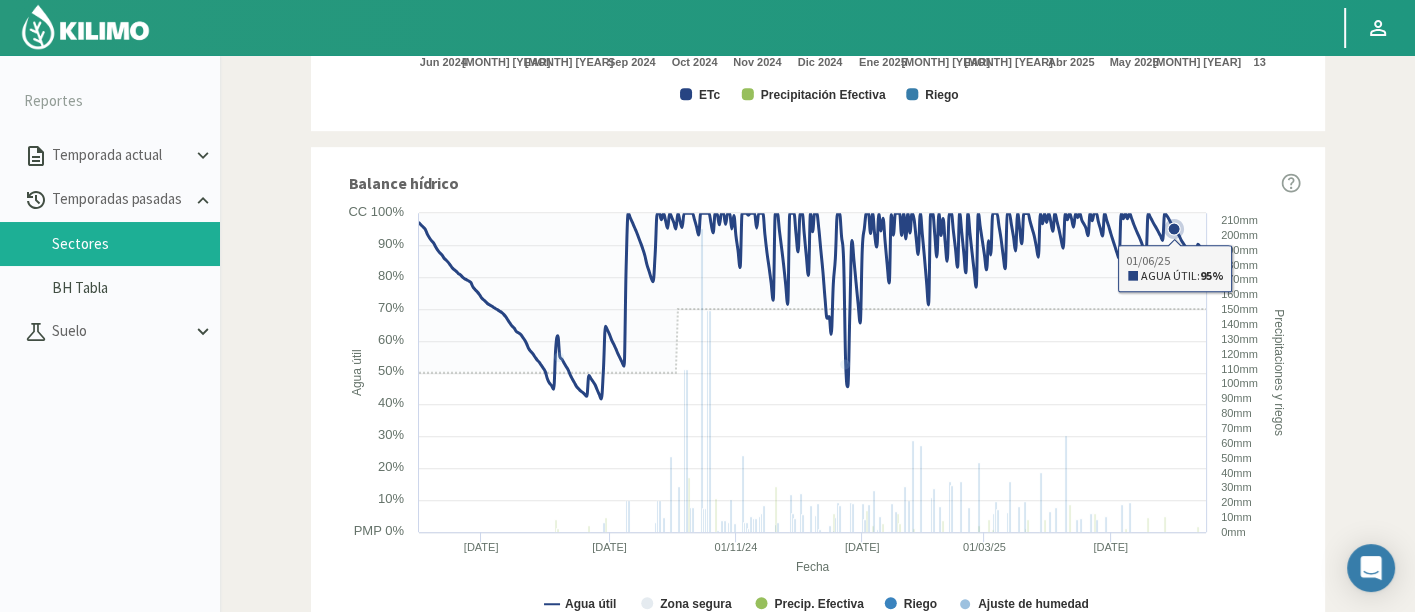 scroll, scrollTop: 1106, scrollLeft: 0, axis: vertical 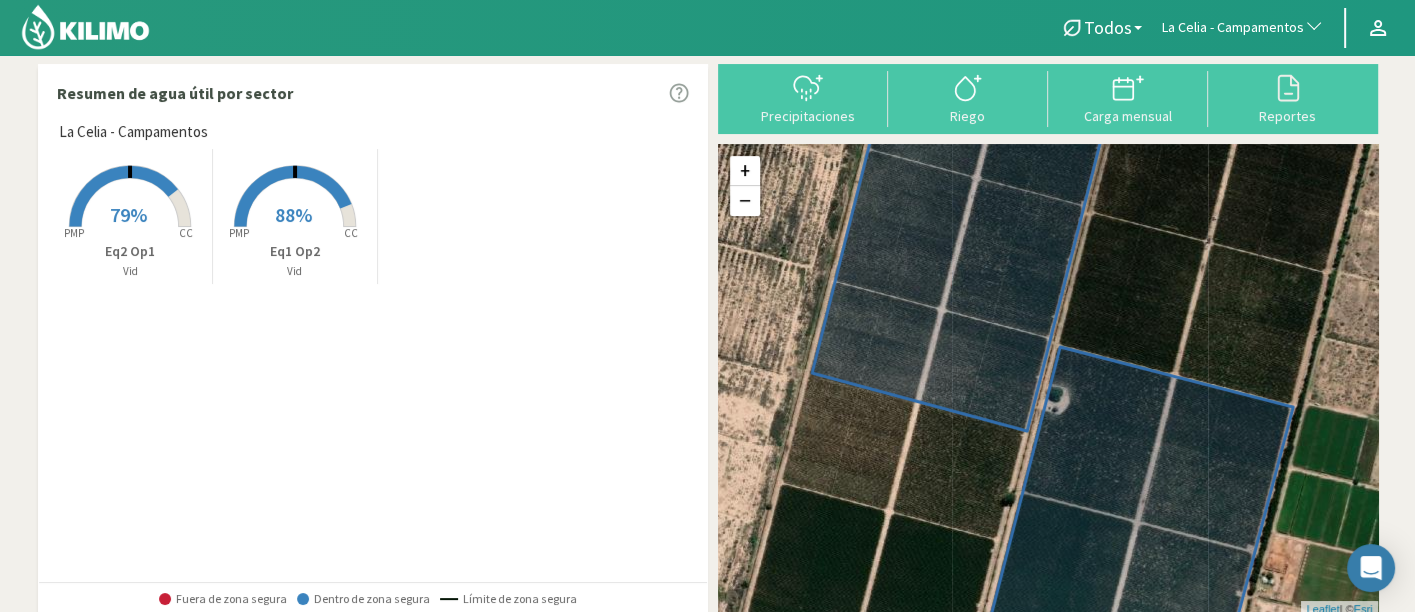 click on "La Celia - Campamentos" at bounding box center (1233, 28) 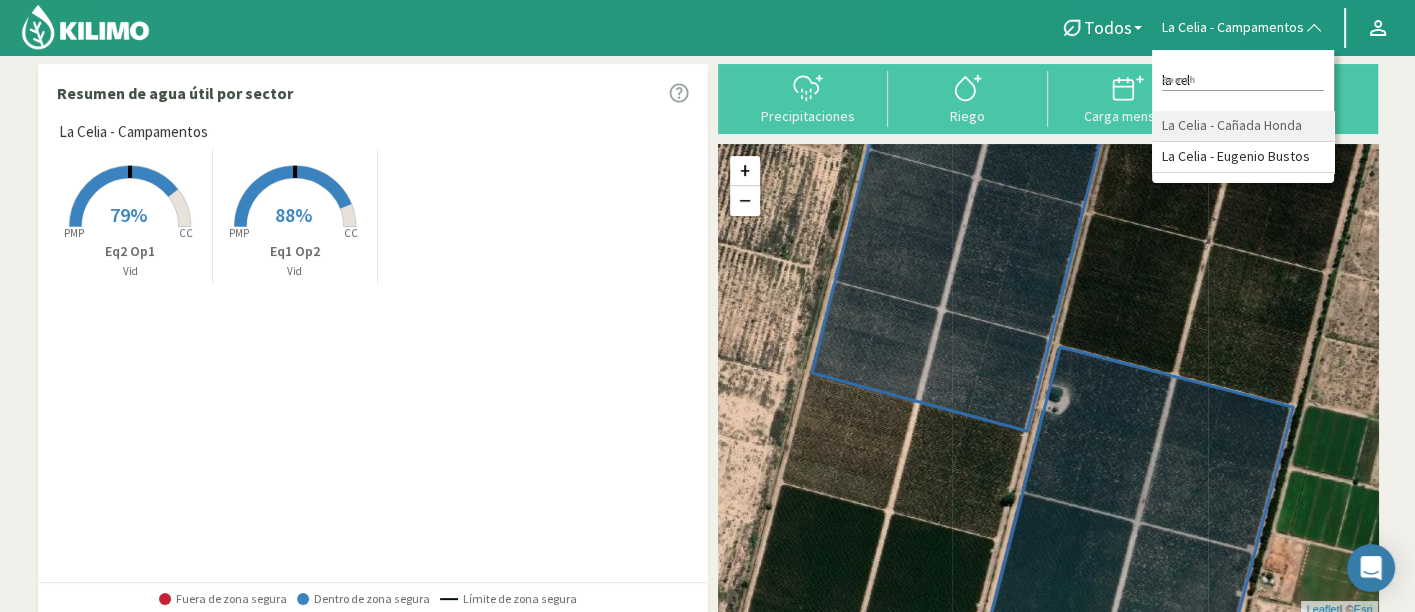 type on "la cel" 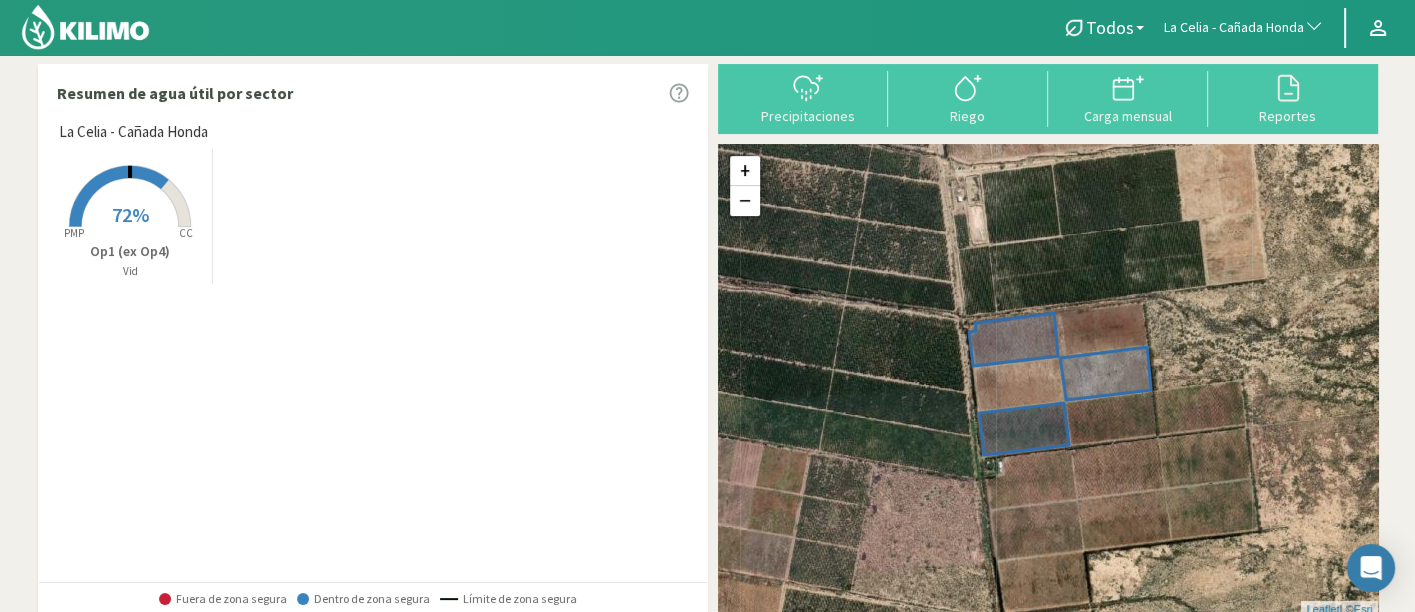click on "La Celia - Cañada Honda" at bounding box center (1234, 28) 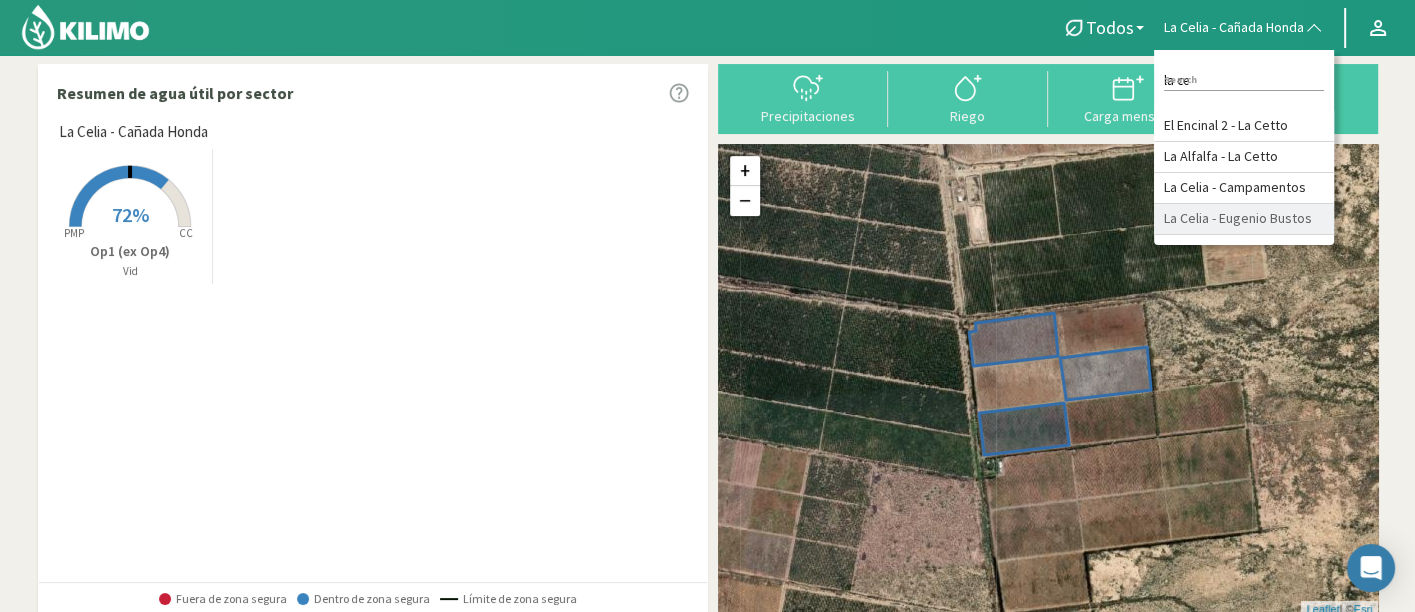 type on "la ce" 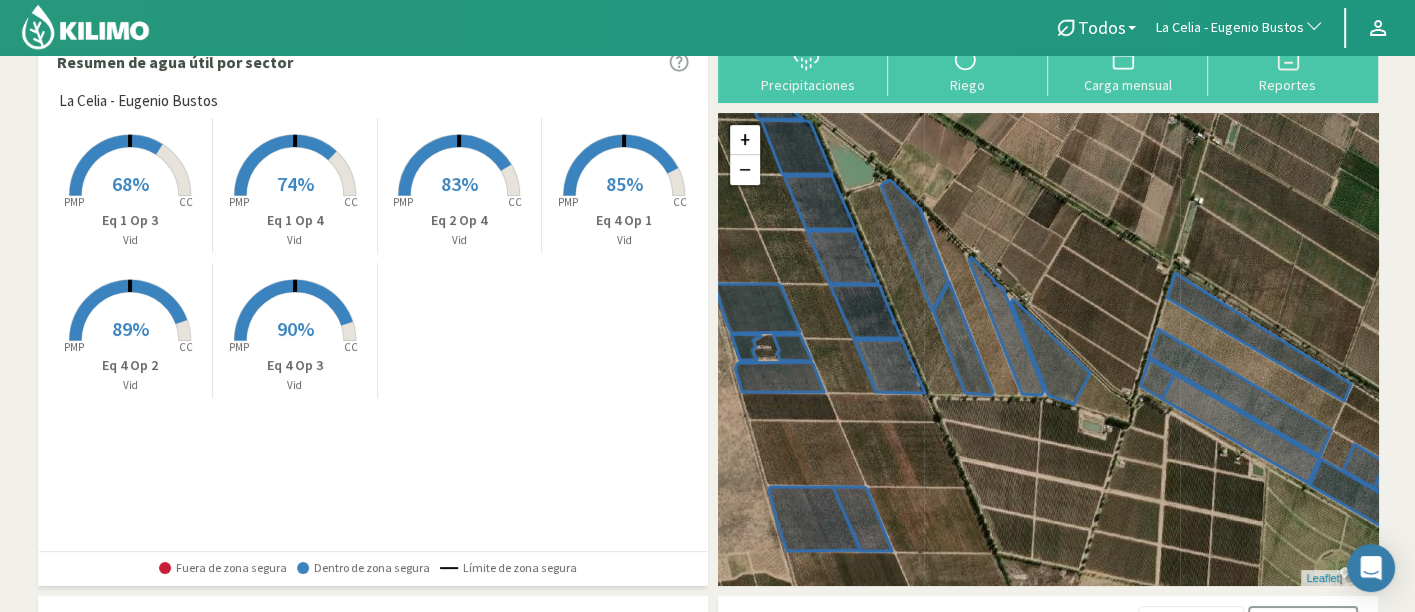 scroll, scrollTop: 0, scrollLeft: 0, axis: both 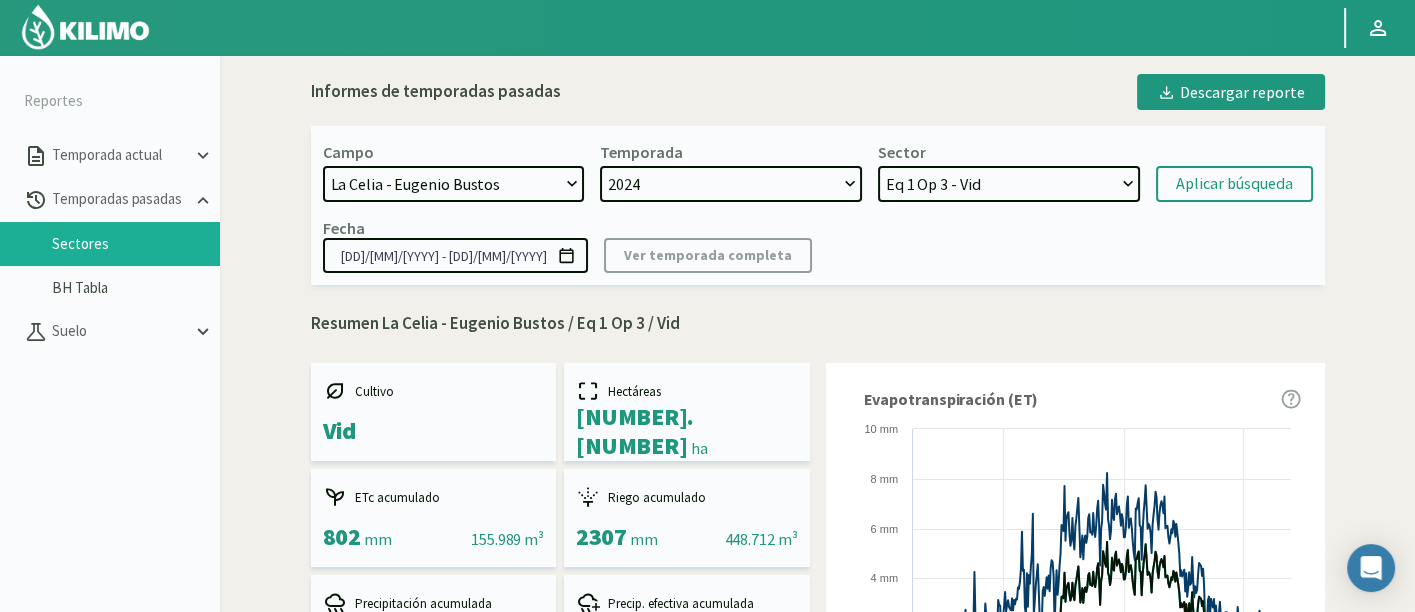 click on "Eq 4 Op 1 - Vid   Eq 4 Op 3 - Vid   Eq 2 Op 4 - Vid   Eq 1 Op 4 - Vid   Eq 1 Op 3 - Vid   Eq 4 Op 2 - Vid" at bounding box center (1009, 184) 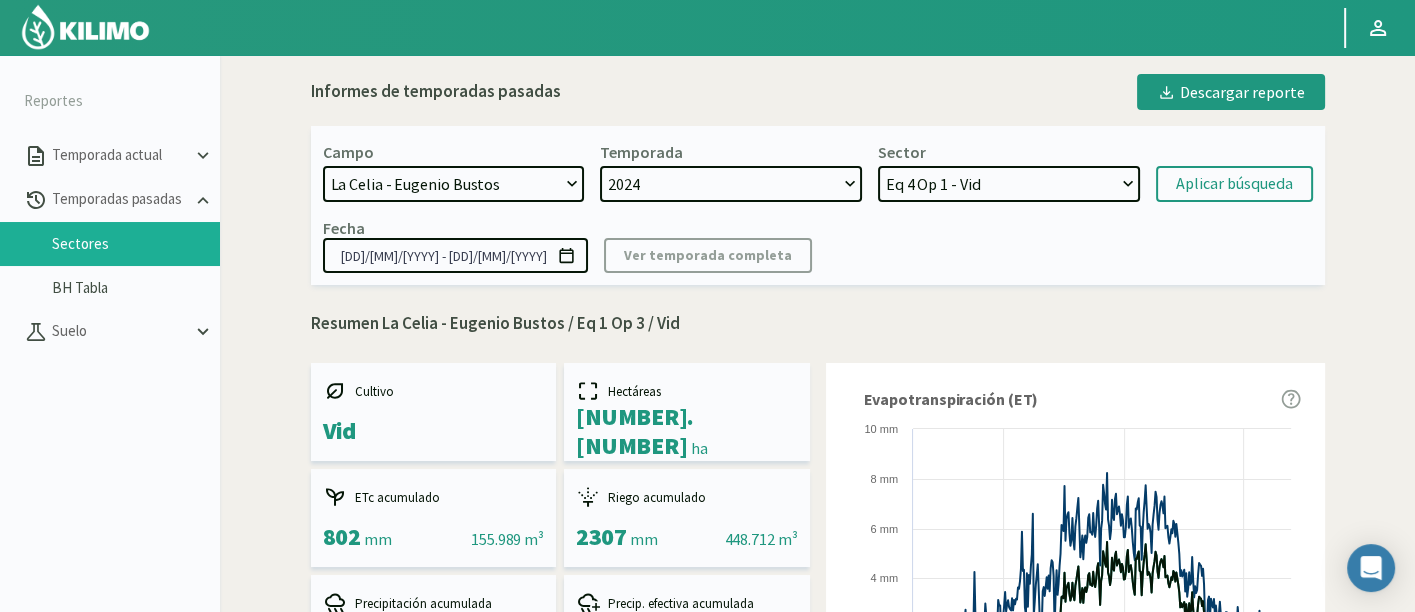 click on "Eq 4 Op 1 - Vid   Eq 4 Op 3 - Vid   Eq 2 Op 4 - Vid   Eq 1 Op 4 - Vid   Eq 1 Op 3 - Vid   Eq 4 Op 2 - Vid" at bounding box center [1009, 184] 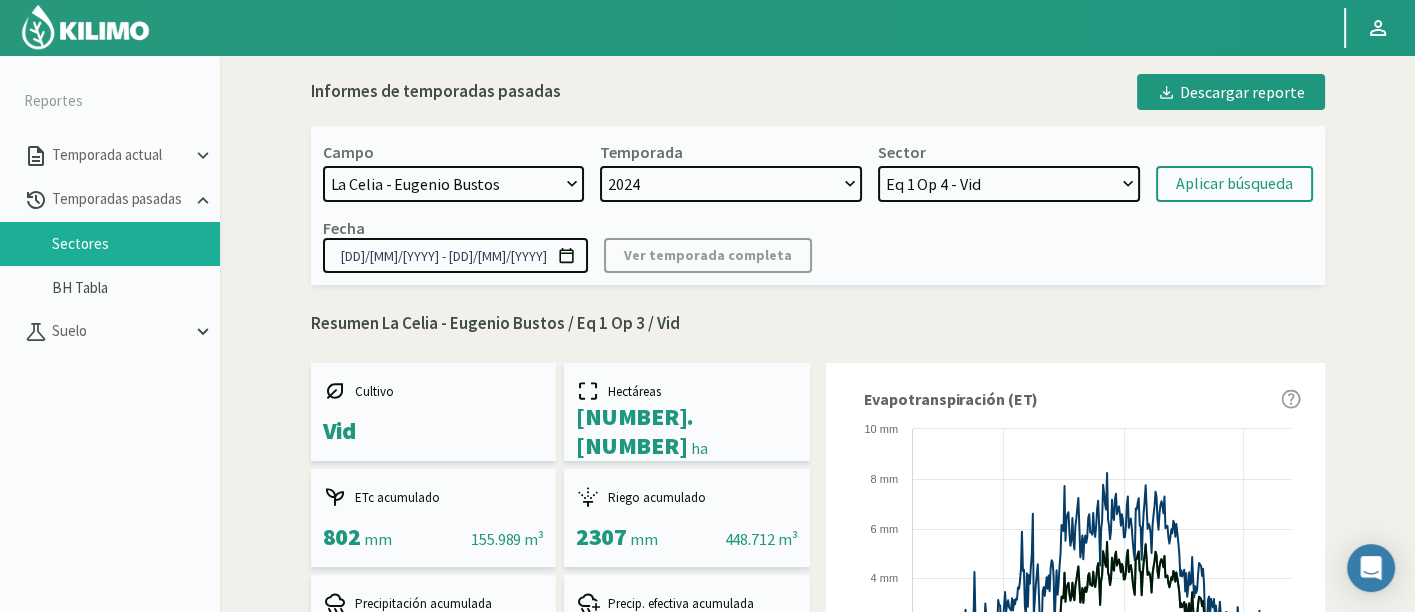 click on "Eq 4 Op 1 - Vid   Eq 4 Op 3 - Vid   Eq 2 Op 4 - Vid   Eq 1 Op 4 - Vid   Eq 1 Op 3 - Vid   Eq 4 Op 2 - Vid" at bounding box center [1009, 184] 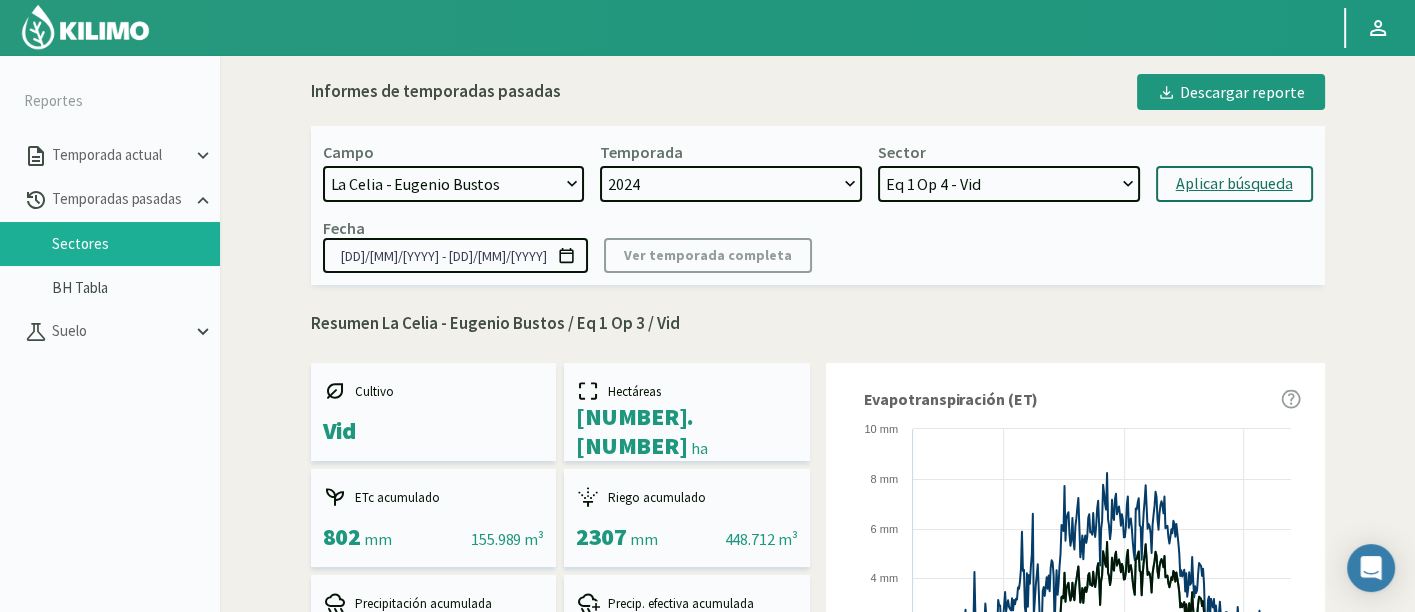 click on "Aplicar búsqueda" at bounding box center (1234, 184) 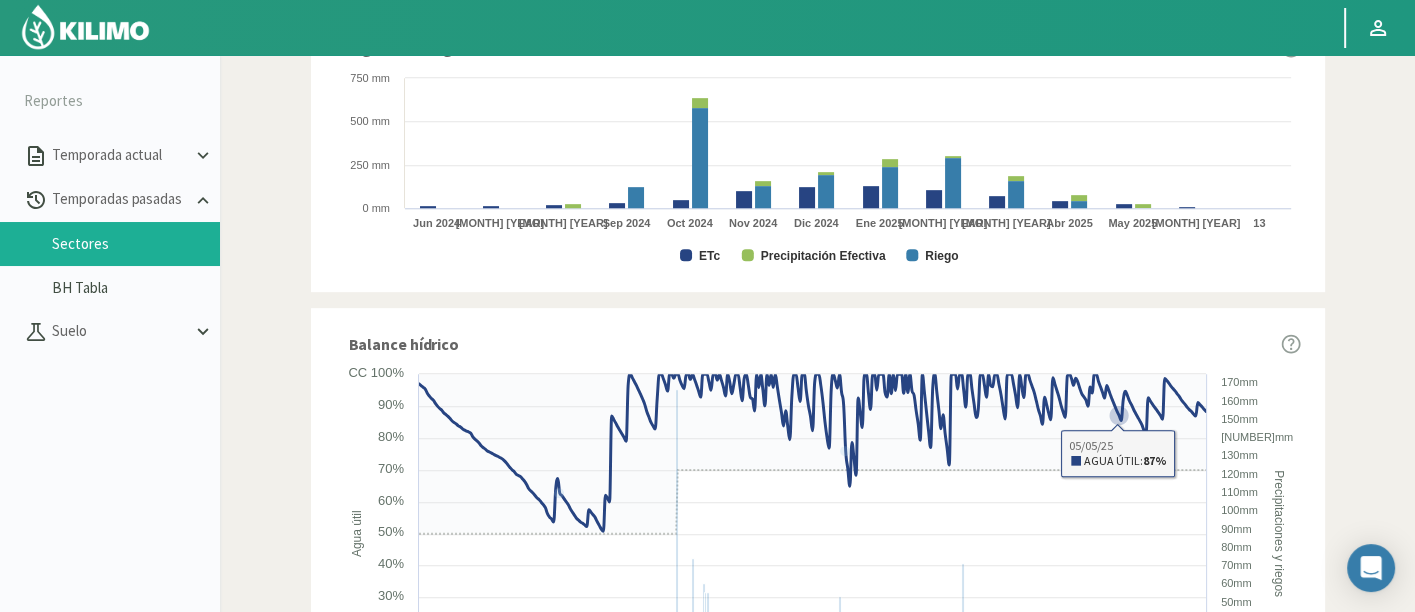 scroll, scrollTop: 1272, scrollLeft: 0, axis: vertical 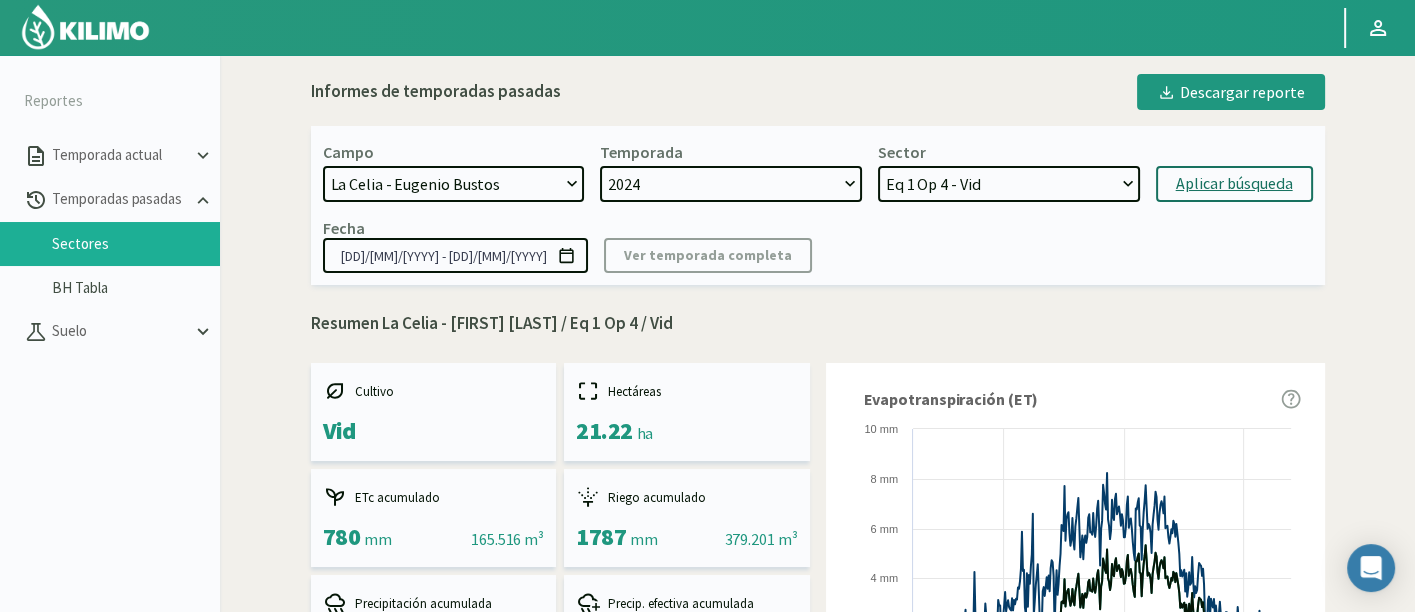 click on "Eq 4 Op 1 - Vid   Eq 4 Op 3 - Vid   Eq 2 Op 4 - Vid   Eq 1 Op 4 - Vid   Eq 1 Op 3 - Vid   Eq 4 Op 2 - Vid" at bounding box center [1009, 184] 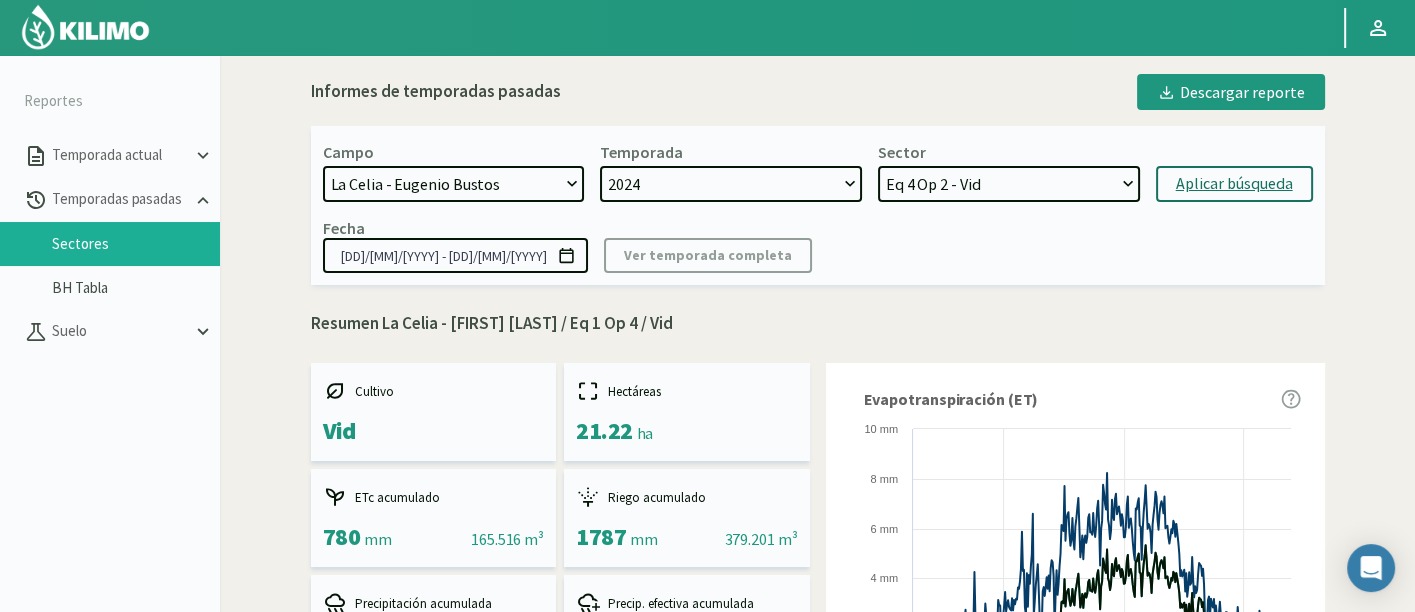 click on "Eq 4 Op 1 - Vid   Eq 4 Op 3 - Vid   Eq 2 Op 4 - Vid   Eq 1 Op 4 - Vid   Eq 1 Op 3 - Vid   Eq 4 Op 2 - Vid" at bounding box center (1009, 184) 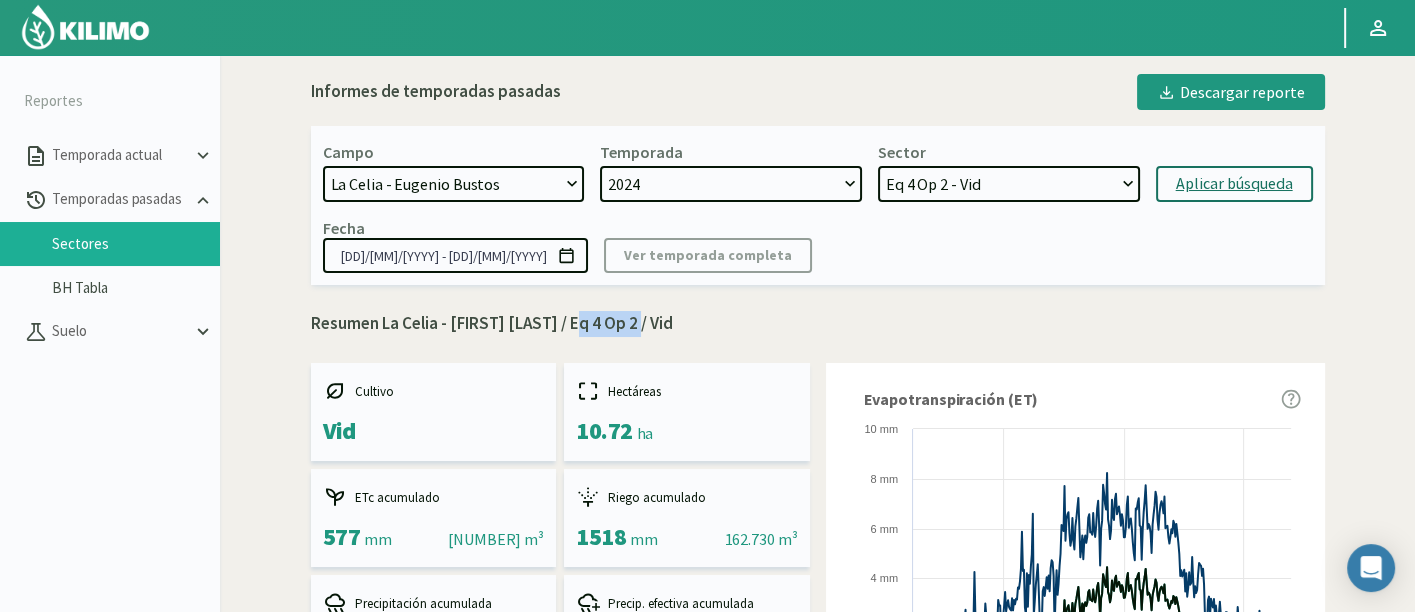 drag, startPoint x: 573, startPoint y: 322, endPoint x: 643, endPoint y: 330, distance: 70.45566 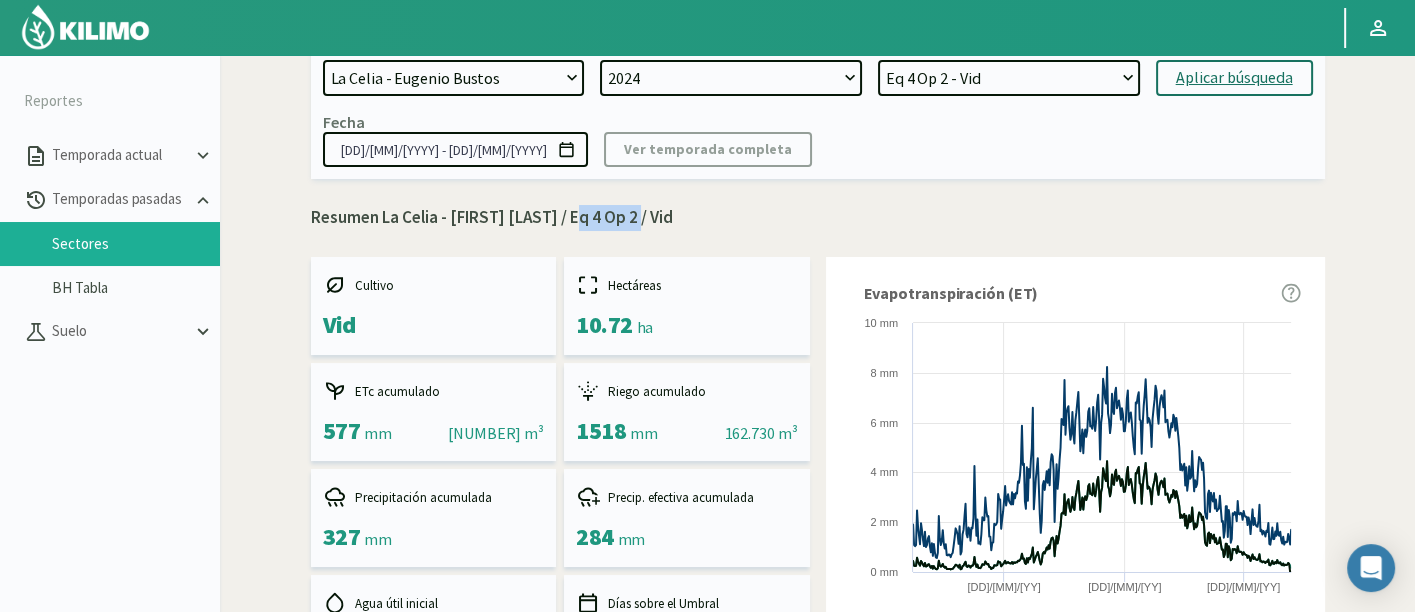 scroll, scrollTop: 0, scrollLeft: 0, axis: both 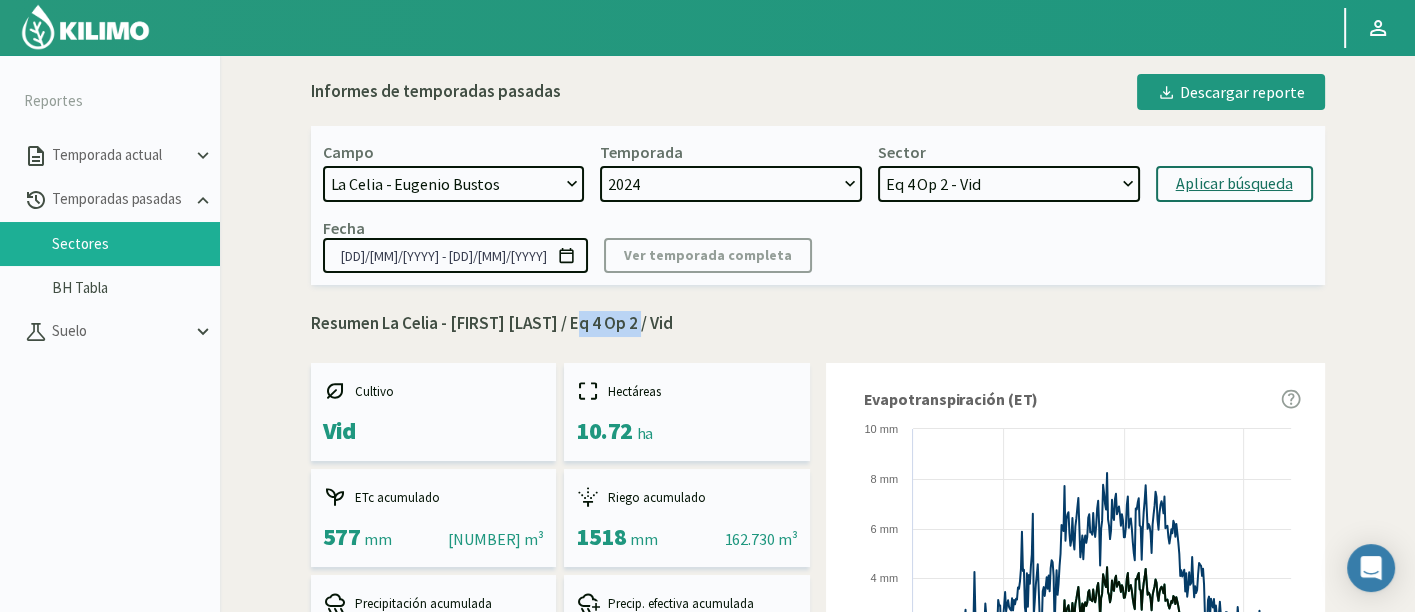 click on "[DATE] [COMPANY] - Ag. [FIRST] [LAST] [COMPANY] - Ag. [LOCATION] [COMPANY] - Ag. [FIRST] [LAST] [COMPANY] - Ag. [FIRST] [LAST] ([NUMBER] cm) [COMPANY] - Ag. [FIRST] [LAST] [COMPANY]- Ag. [FIRST] [LAST]- [LOCATION] [COMPANY]- Ag. [FIRST] [LAST]- [LOCATION] [COMPANY] - Ag. [FIRST] [LAST] - [LOCATION] [COMPANY] - Ag. [FIRST] [LAST] - [LOCATION] [COMPANY]- Ag. [FIRST] [LAST]- [LOCATION] [COMPANY] - Agrícola [COMPANY] [COMPANY] - Agrícola [FIRST] [LAST] [COMPANY] - Agrícola [LOCATION] [COMPANY] - Agrícola [LOCATION] [COMPANY] - Agrícola [FIRST] [LAST] [COMPANY] - AgroAndina - [LOCATION] [COMPANY] - AgroAndina - [LOCATION] [COMPANY] - AgroWorld [COMPANY] - Ag. [LOCATION] - [NUMBER] [NAME] [COMPANY] - Ag. [LOCATION] - [LOCATION] [COMPANY] - Ag. [LOCATION] - [LOCATION] [COMPANY] - Ag. Sucesión [FIRST] [COMPANY] - [FIRST] [LAST] [COMPANY] - [LOCATION]" at bounding box center (454, 184) 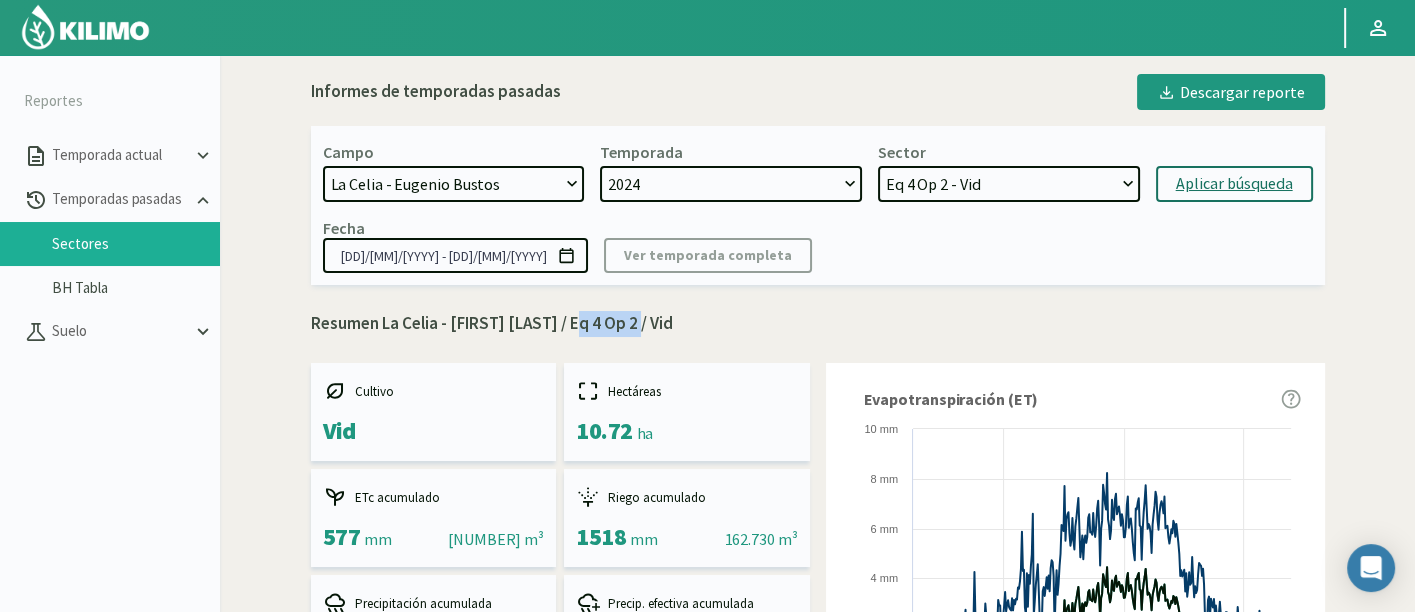 select on "981: Object" 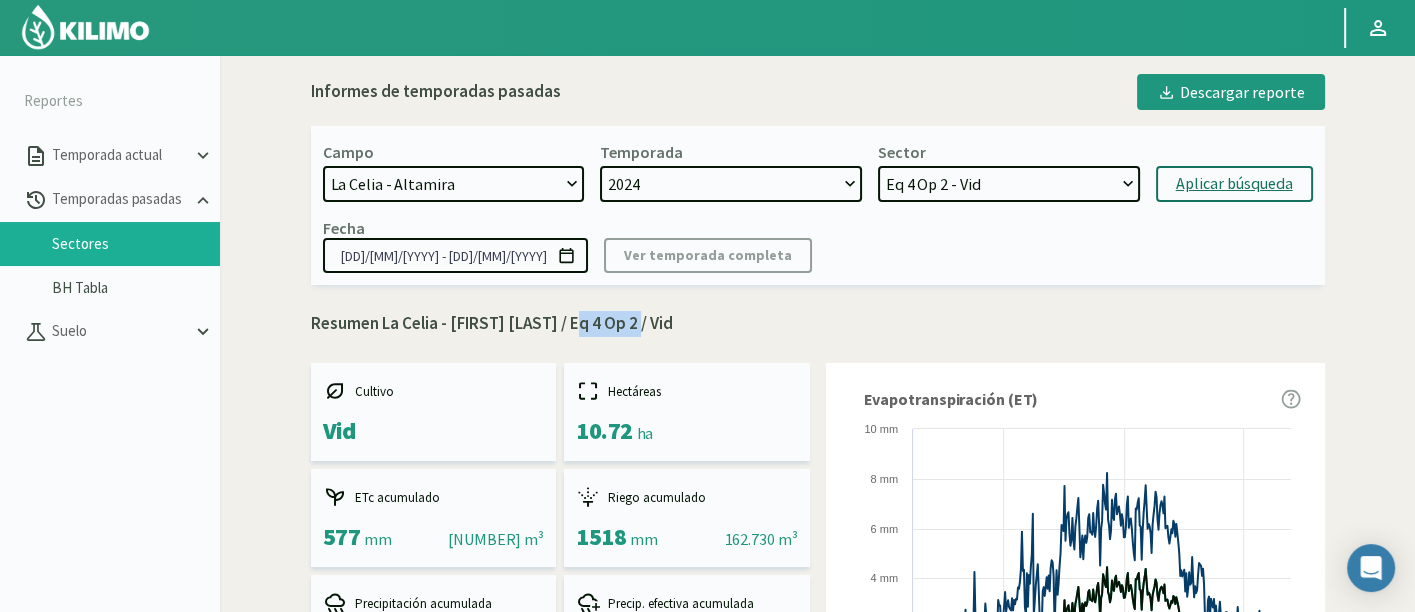 click on "[DATE] [COMPANY] - Ag. [FIRST] [LAST] [COMPANY] - Ag. [LOCATION] [COMPANY] - Ag. [FIRST] [LAST] [COMPANY] - Ag. [FIRST] [LAST] ([NUMBER] cm) [COMPANY] - Ag. [FIRST] [LAST] [COMPANY]- Ag. [FIRST] [LAST]- [LOCATION] [COMPANY]- Ag. [FIRST] [LAST]- [LOCATION] [COMPANY] - Ag. [FIRST] [LAST] - [LOCATION] [COMPANY] - Ag. [FIRST] [LAST] - [LOCATION] [COMPANY]- Ag. [FIRST] [LAST]- [LOCATION] [COMPANY] - Agrícola [COMPANY] [COMPANY] - Agrícola [FIRST] [LAST] [COMPANY] - Agrícola [LOCATION] [COMPANY] - Agrícola [LOCATION] [COMPANY] - Agrícola [FIRST] [LAST] [COMPANY] - AgroAndina - [LOCATION] [COMPANY] - AgroAndina - [LOCATION] [COMPANY] - AgroWorld [COMPANY] - Ag. [LOCATION] - [NUMBER] [NAME] [COMPANY] - Ag. [LOCATION] - [LOCATION] [COMPANY] - Ag. [LOCATION] - [LOCATION] [COMPANY] - Ag. Sucesión [FIRST] [COMPANY] - [FIRST] [LAST] [COMPANY] - [LOCATION]" at bounding box center (454, 184) 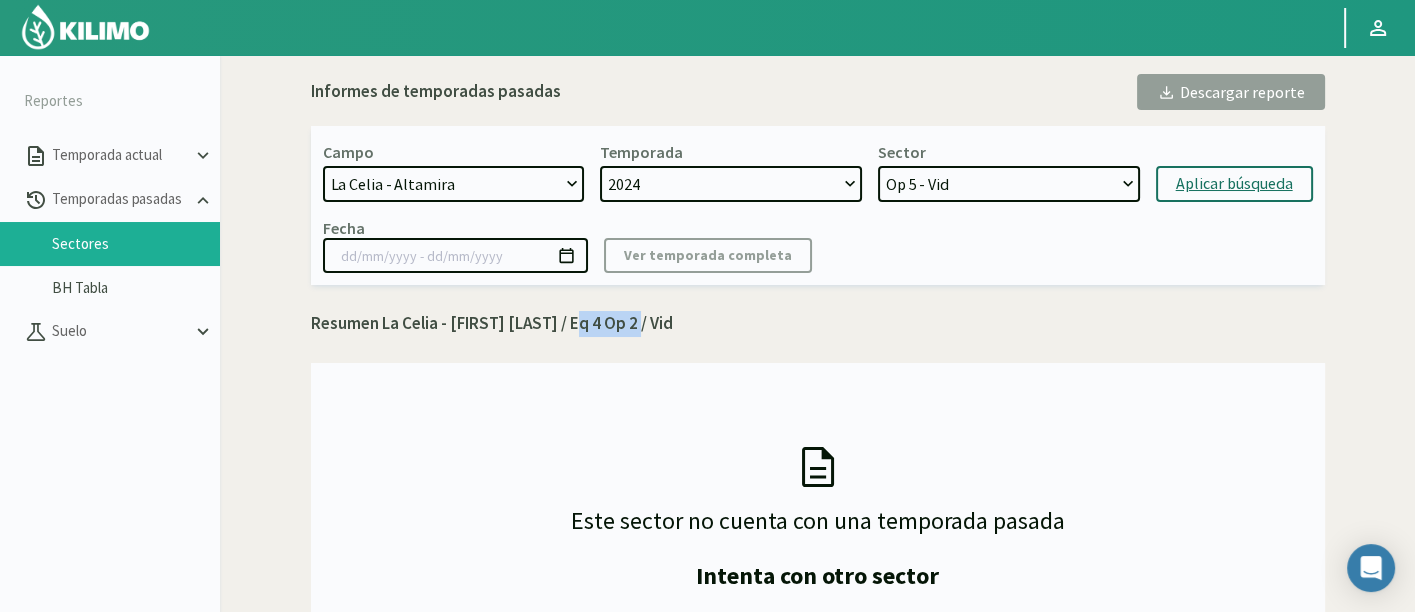 click on "Aplicar búsqueda" at bounding box center (1234, 184) 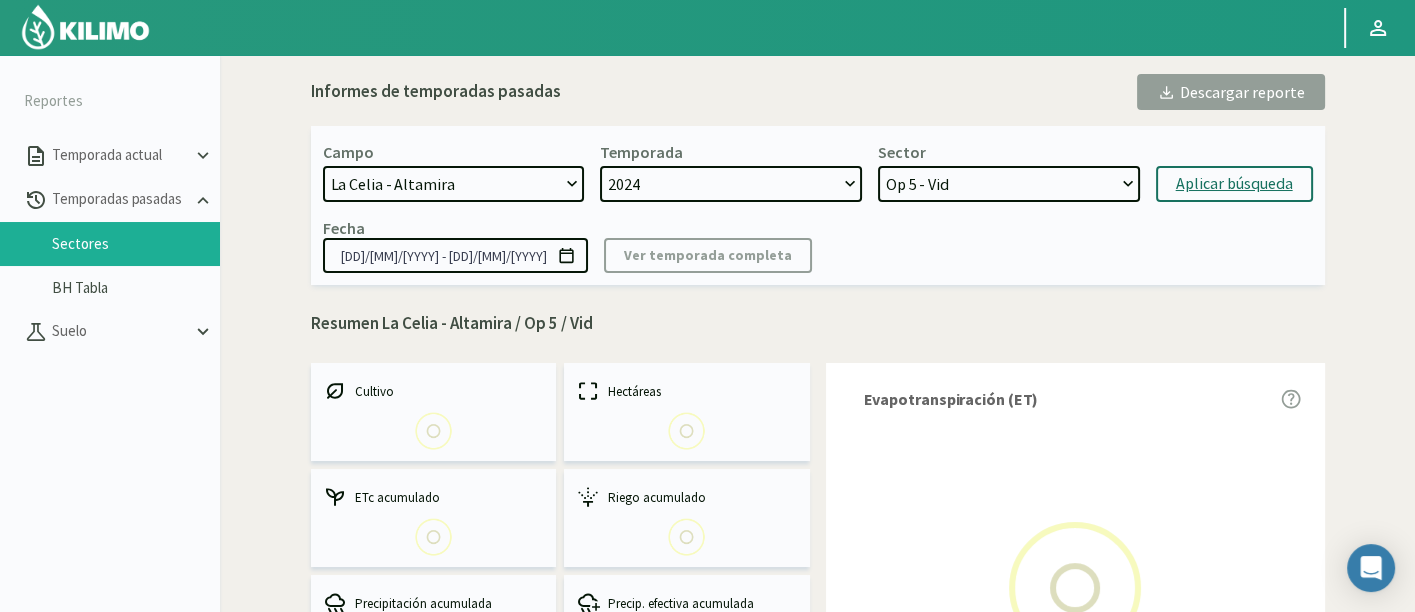 click on "Op 5 - Vid   Op 4 - Vid" at bounding box center (1009, 184) 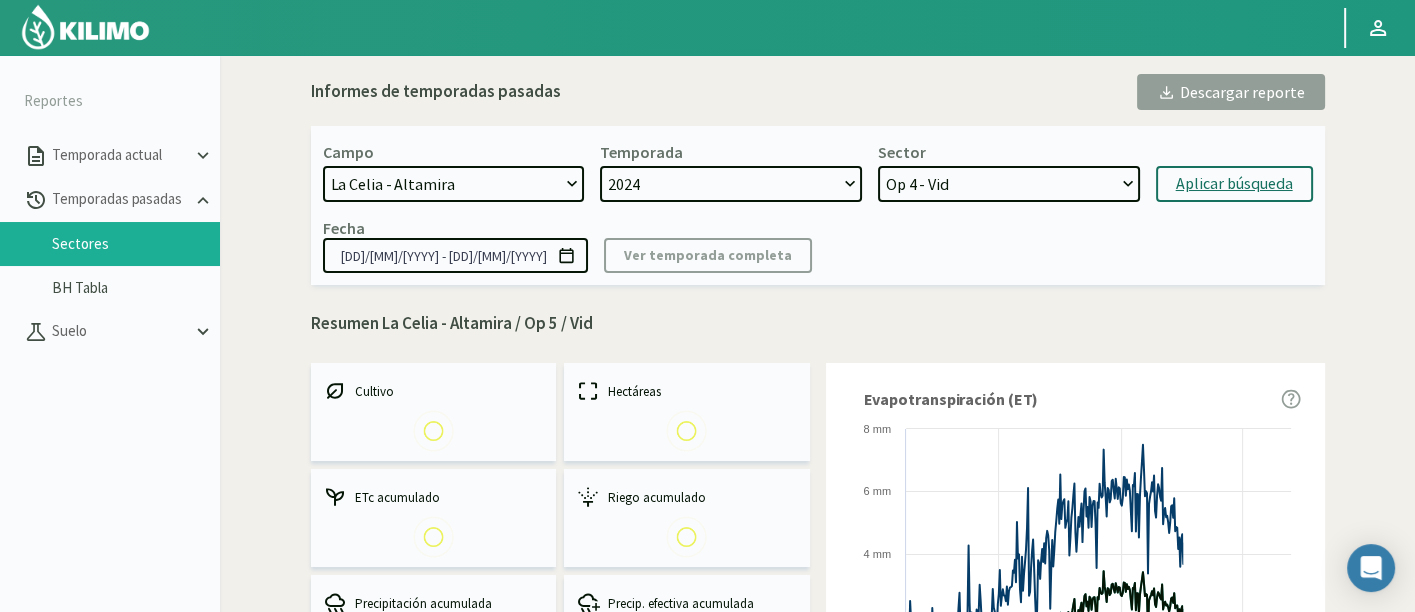 click on "Op 5 - Vid   Op 4 - Vid" at bounding box center (1009, 184) 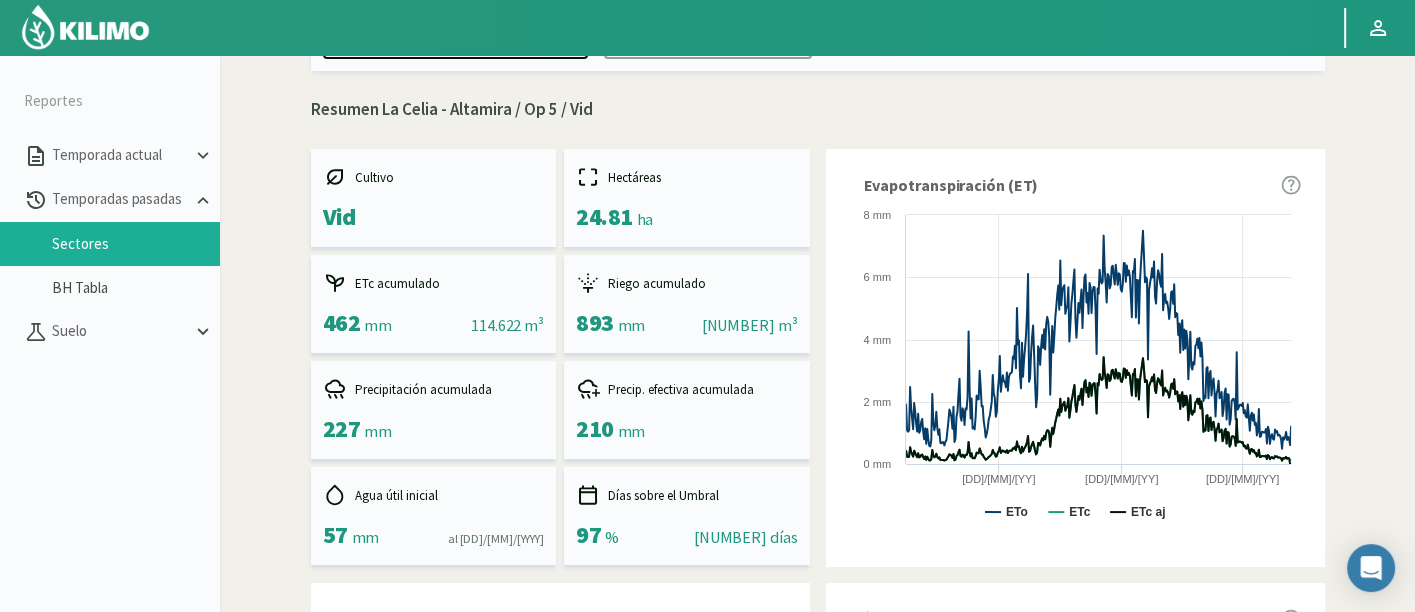 scroll, scrollTop: 0, scrollLeft: 0, axis: both 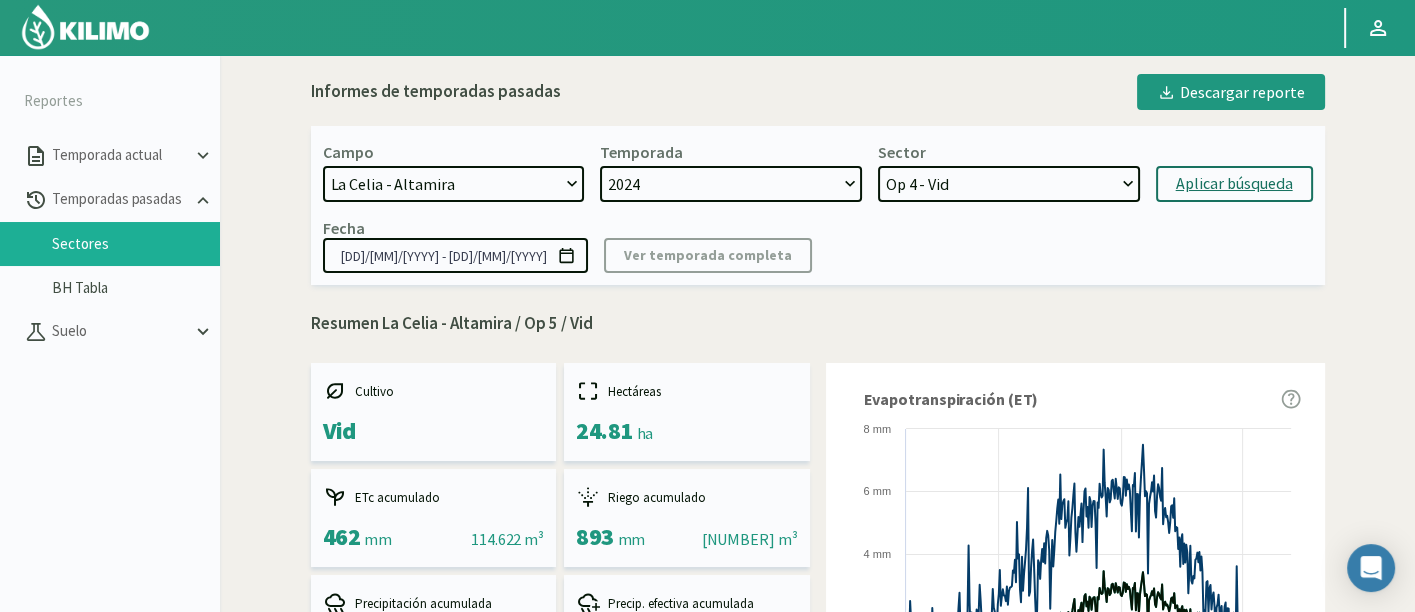 click on "Aplicar búsqueda" at bounding box center [1234, 184] 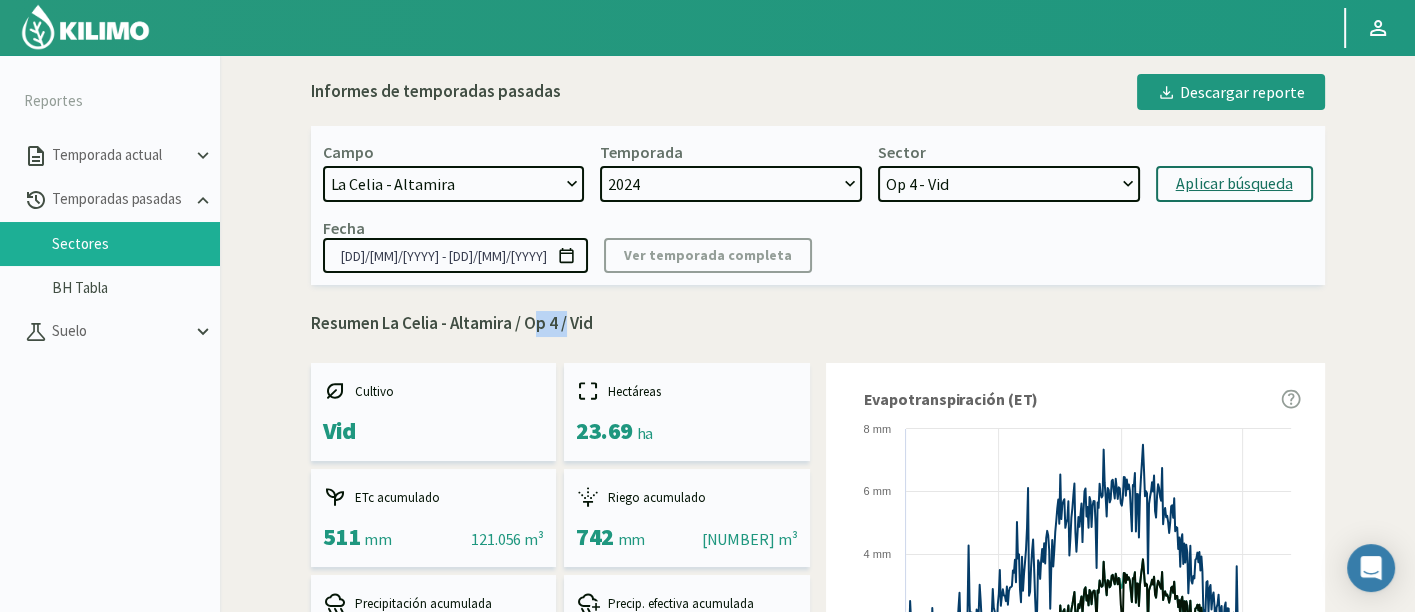 drag, startPoint x: 525, startPoint y: 327, endPoint x: 561, endPoint y: 330, distance: 36.124783 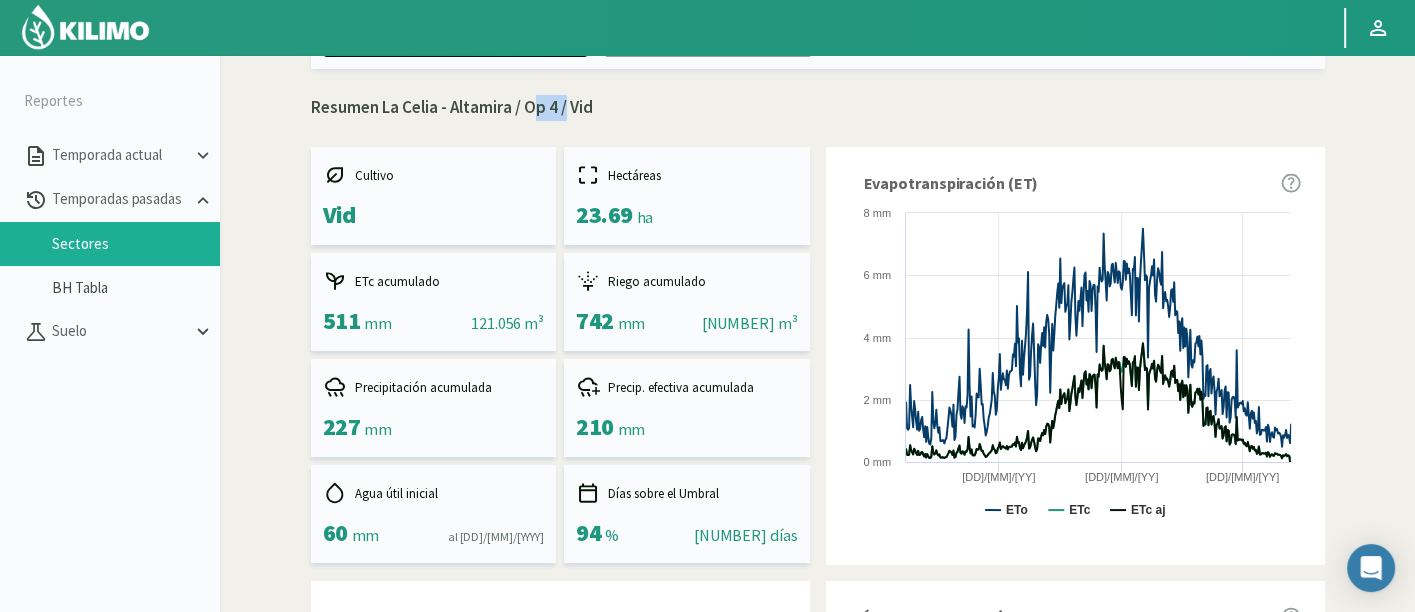 scroll, scrollTop: 0, scrollLeft: 0, axis: both 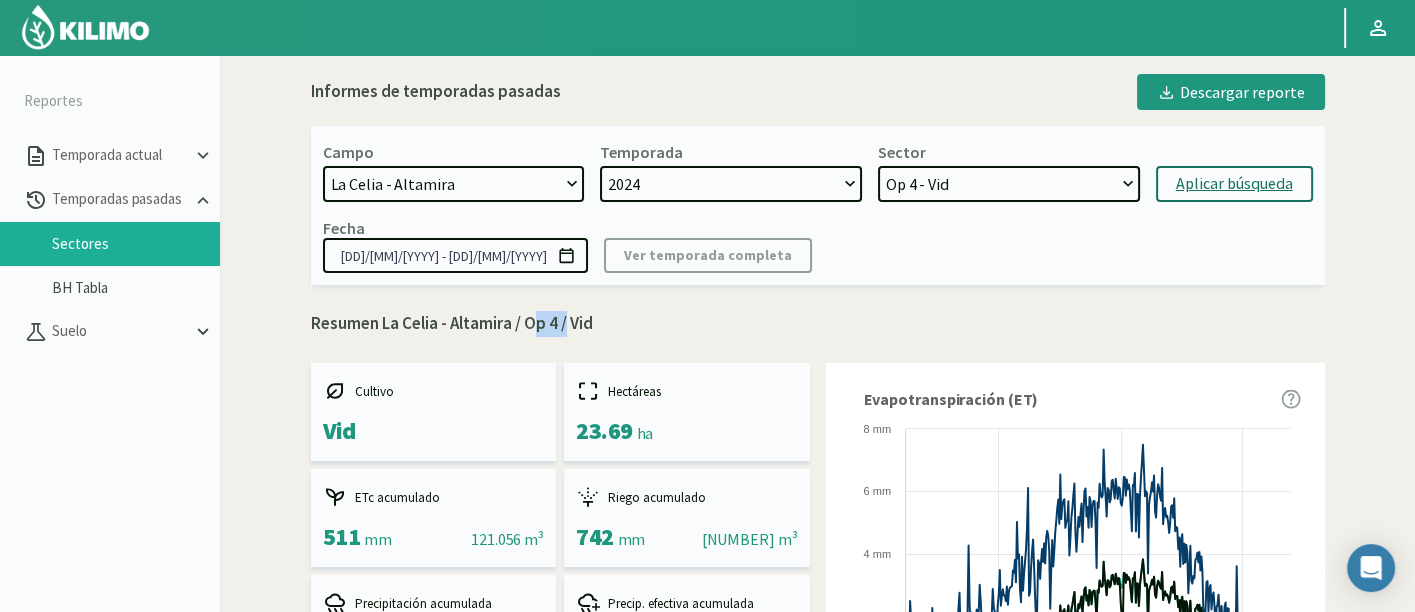 click on "Op 5 - Vid   Op 4 - Vid" at bounding box center [1009, 184] 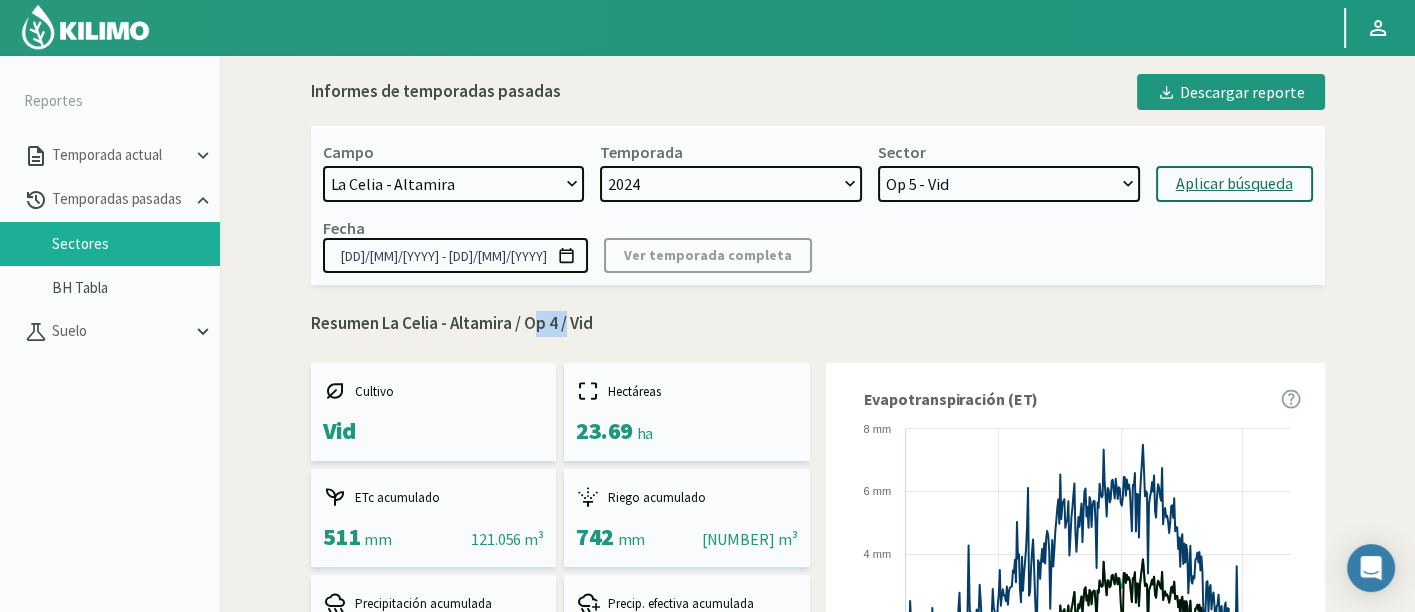 click on "Op 5 - Vid   Op 4 - Vid" at bounding box center (1009, 184) 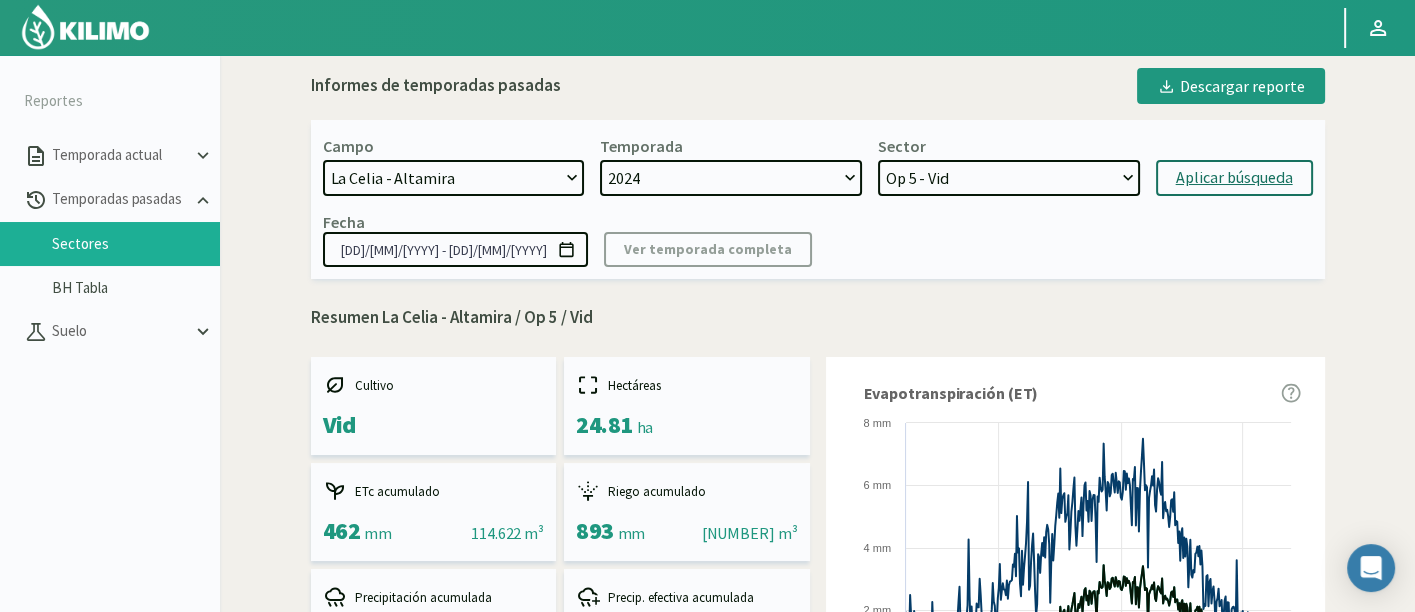 scroll, scrollTop: 0, scrollLeft: 0, axis: both 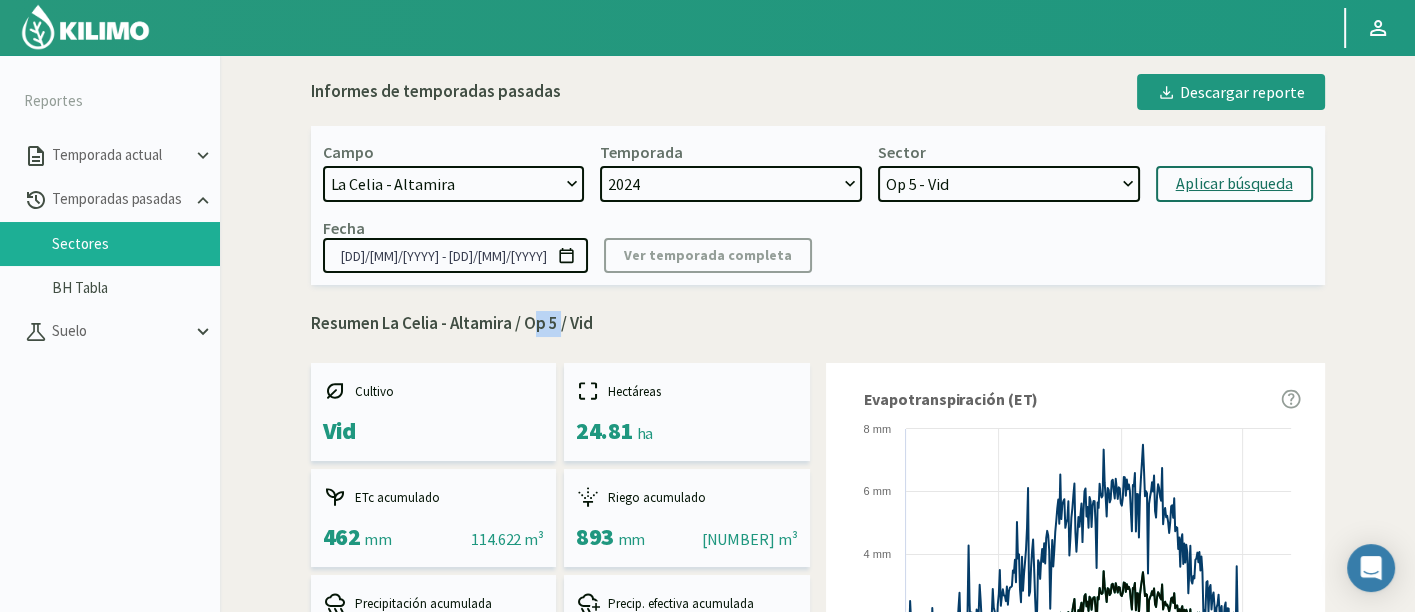 drag, startPoint x: 525, startPoint y: 323, endPoint x: 560, endPoint y: 332, distance: 36.138622 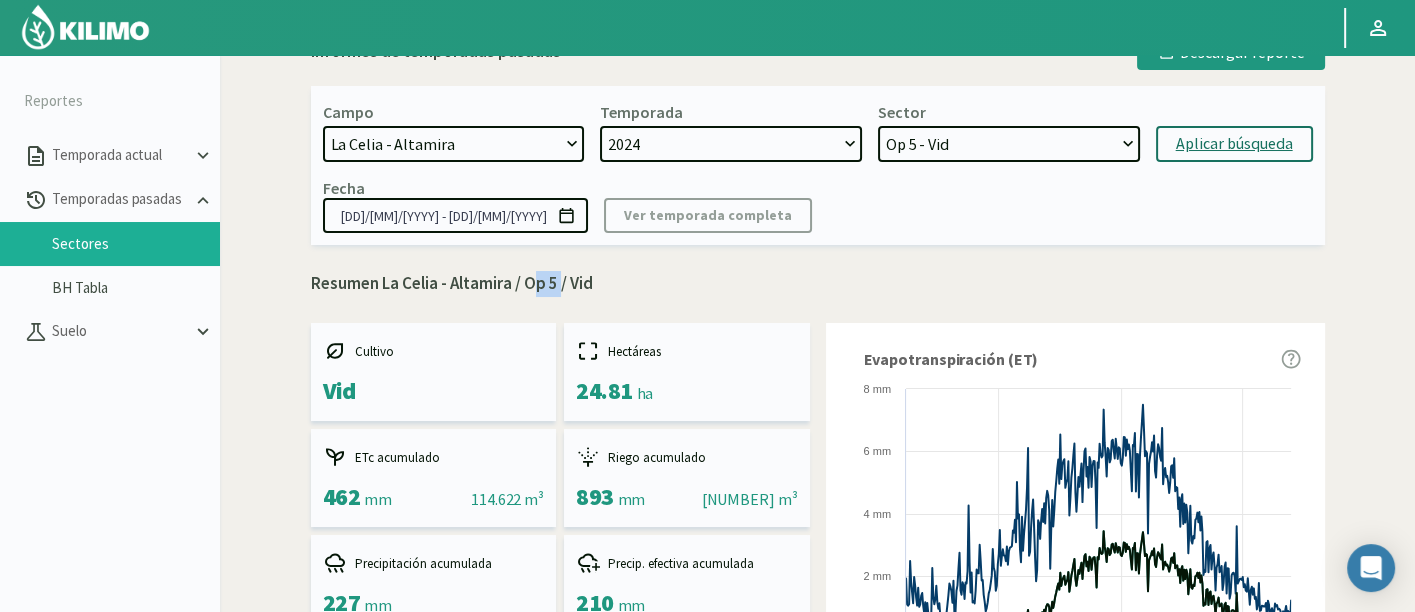 scroll, scrollTop: 0, scrollLeft: 0, axis: both 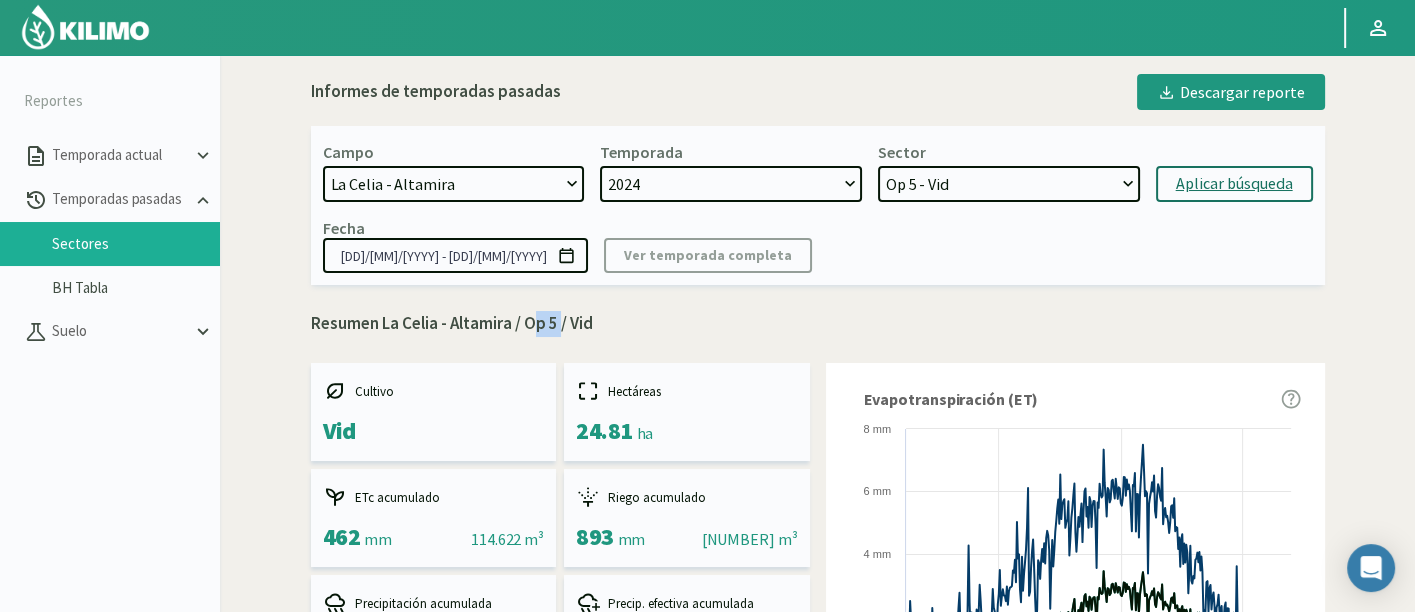 click on "Op 5 - Vid   Op 4 - Vid" at bounding box center (1009, 184) 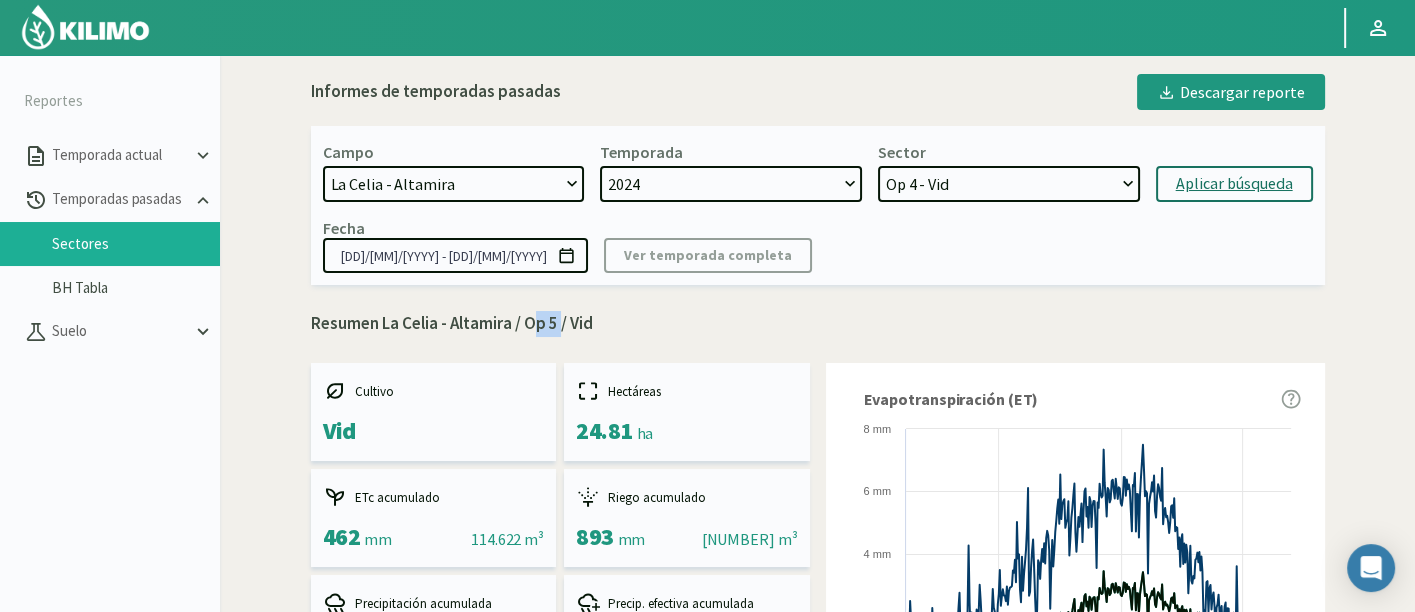 click on "Op 5 - Vid   Op 4 - Vid" at bounding box center [1009, 184] 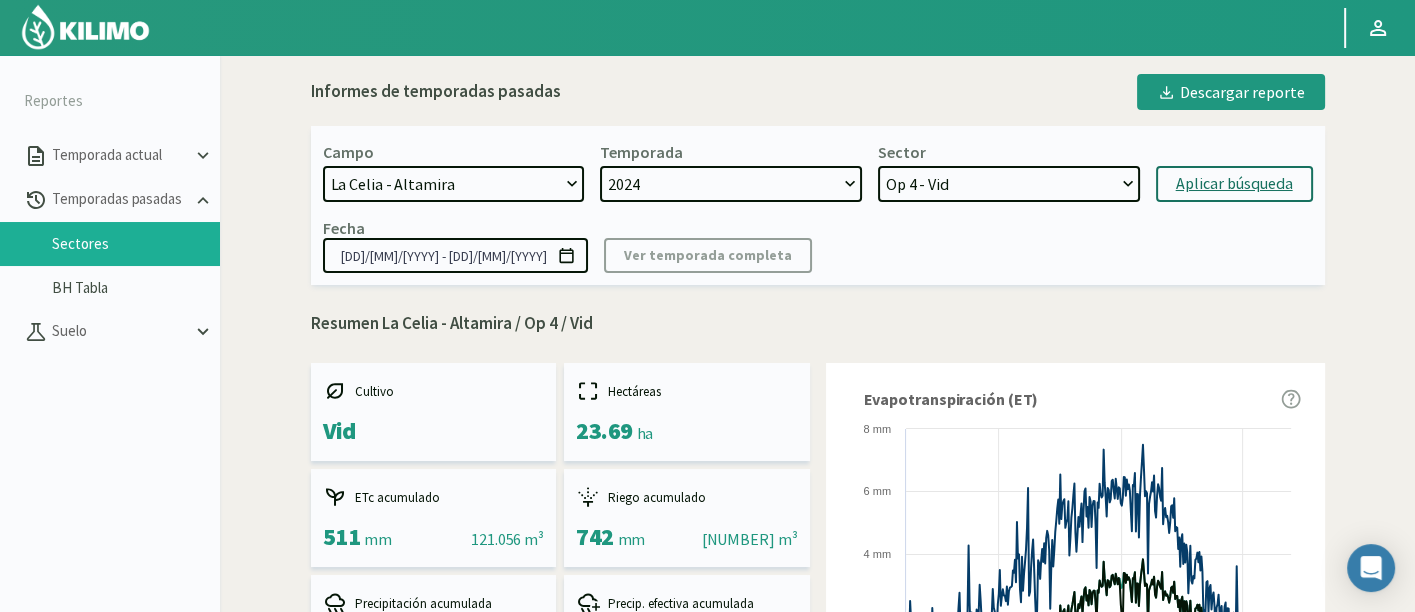 click on "Aplicar búsqueda" at bounding box center (1234, 184) 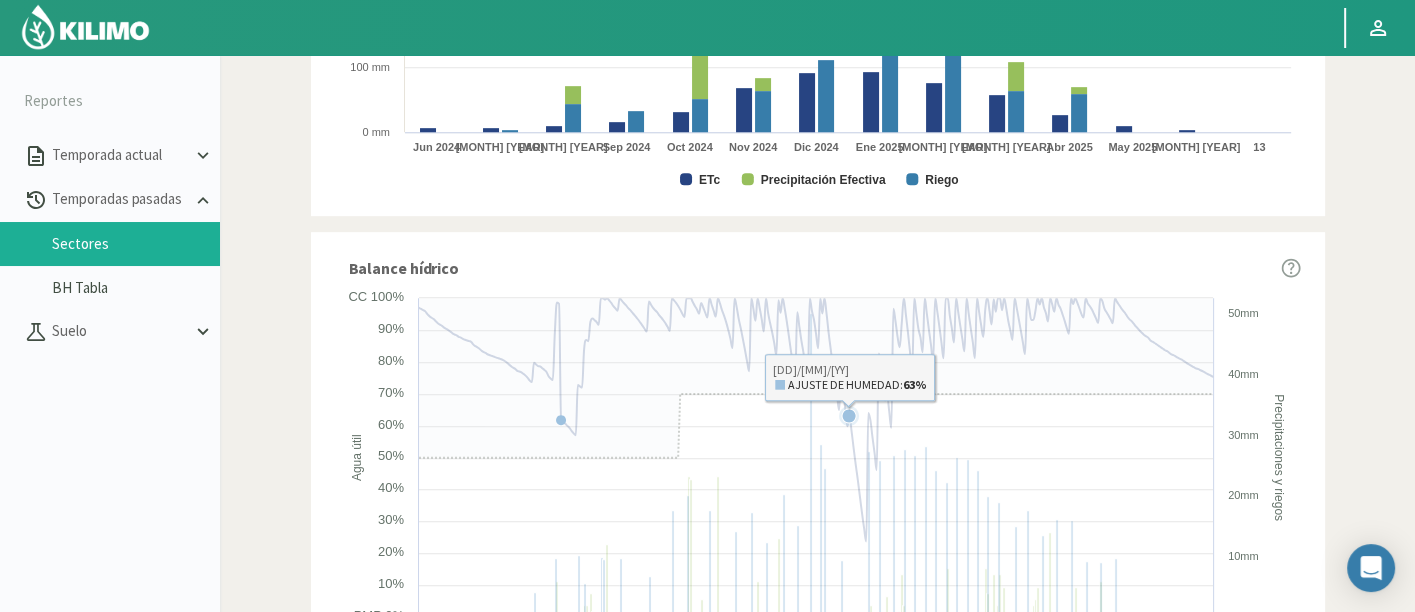 scroll, scrollTop: 1222, scrollLeft: 0, axis: vertical 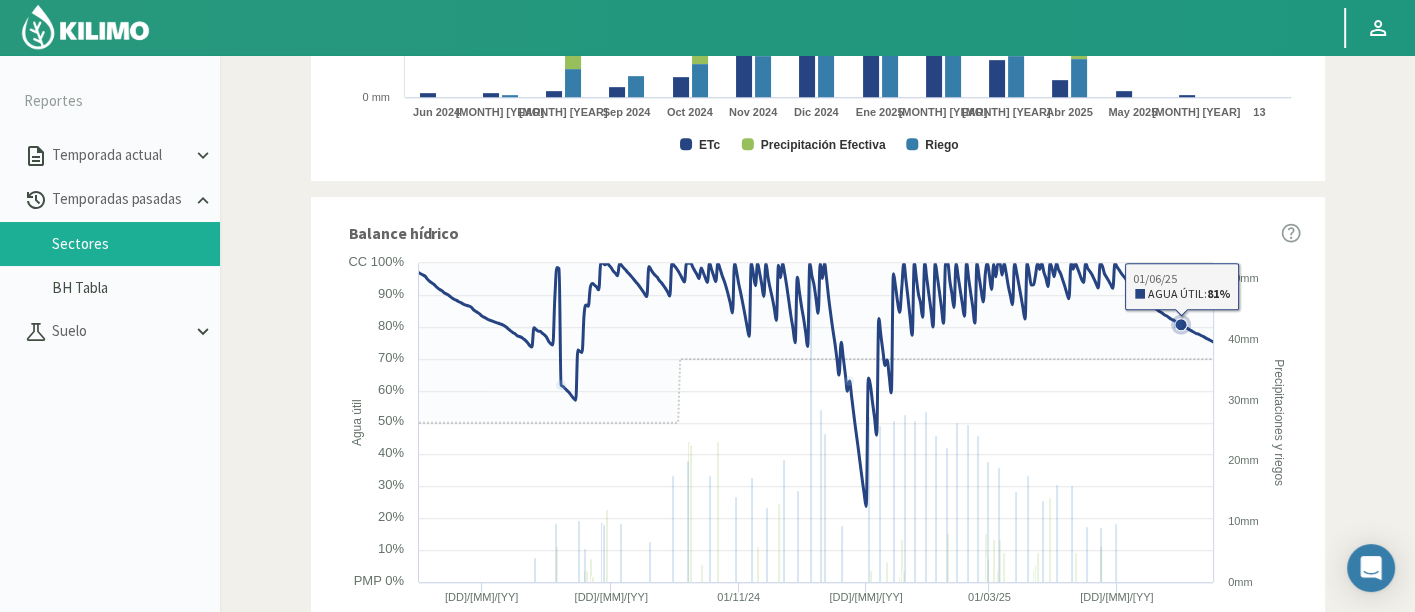 drag, startPoint x: 1173, startPoint y: 318, endPoint x: 1181, endPoint y: 326, distance: 11.313708 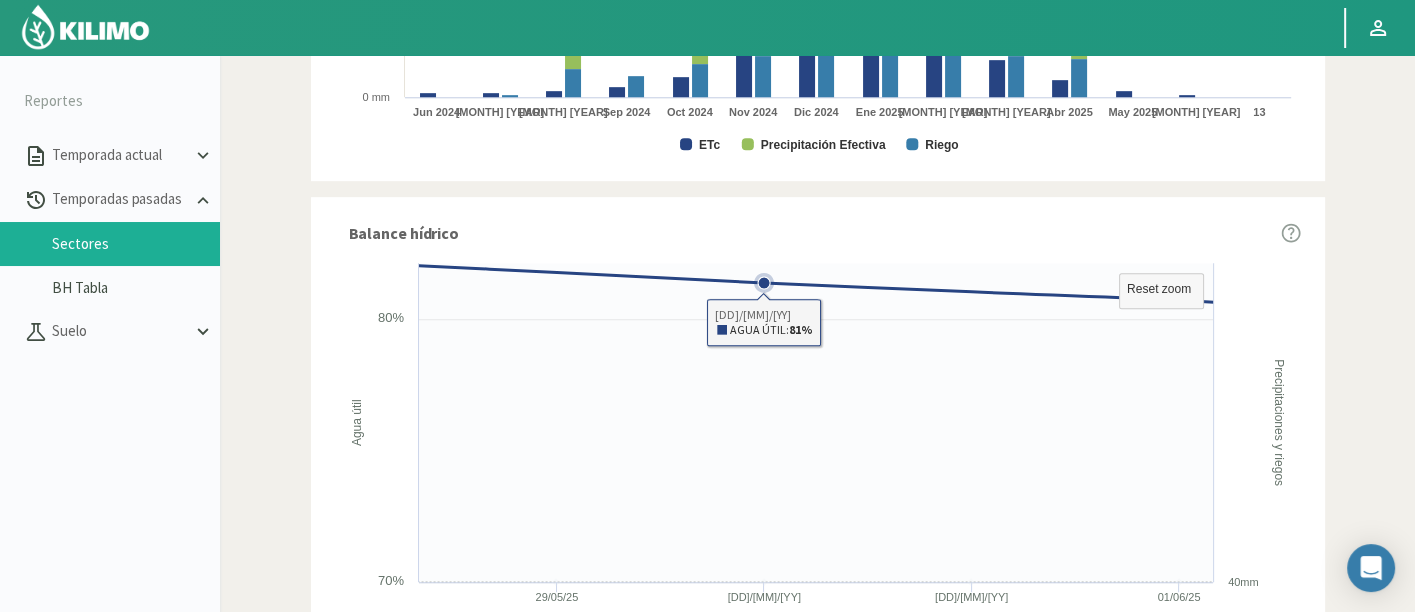type 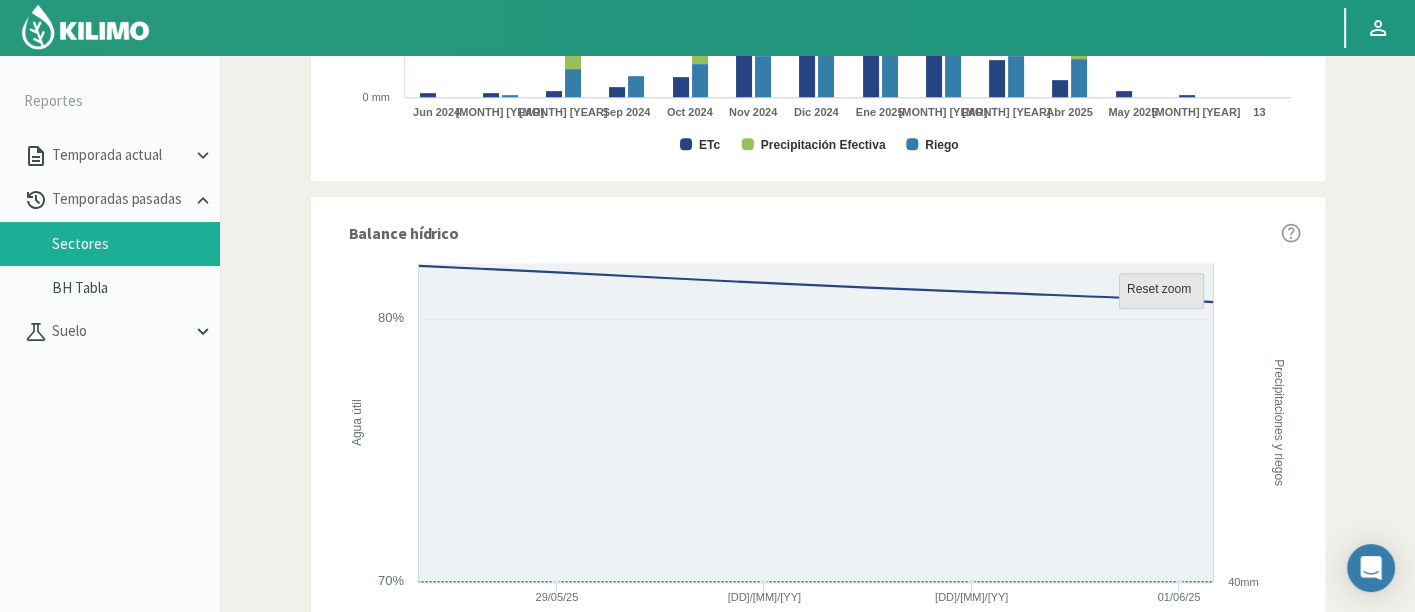 click on "Reset zoom" at bounding box center (1159, 289) 